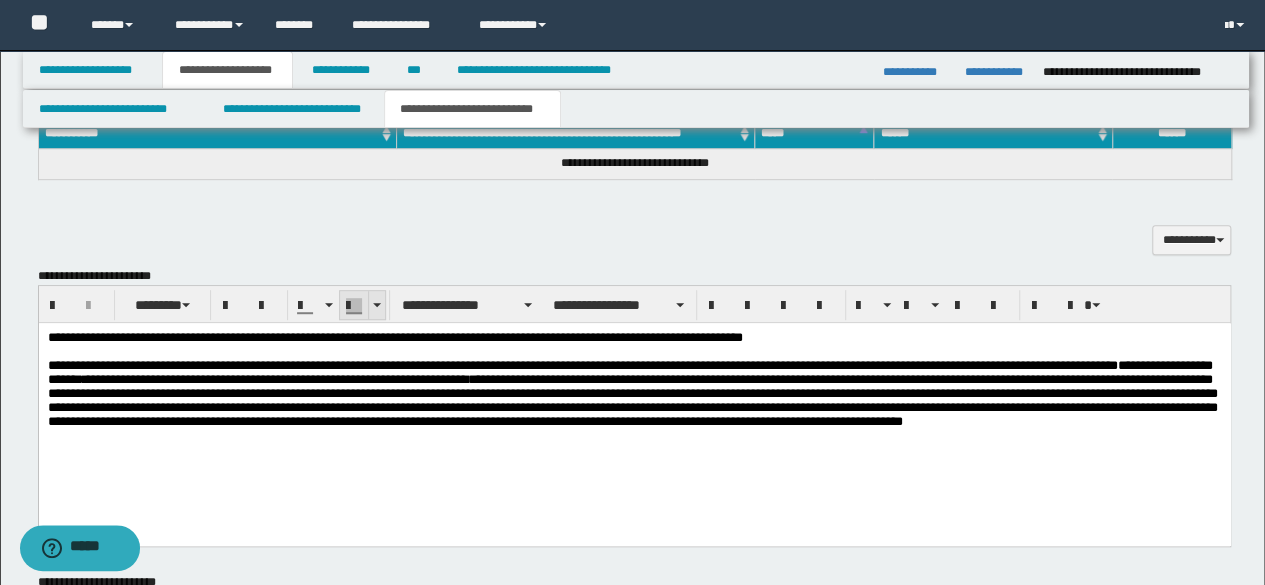 scroll, scrollTop: 0, scrollLeft: 0, axis: both 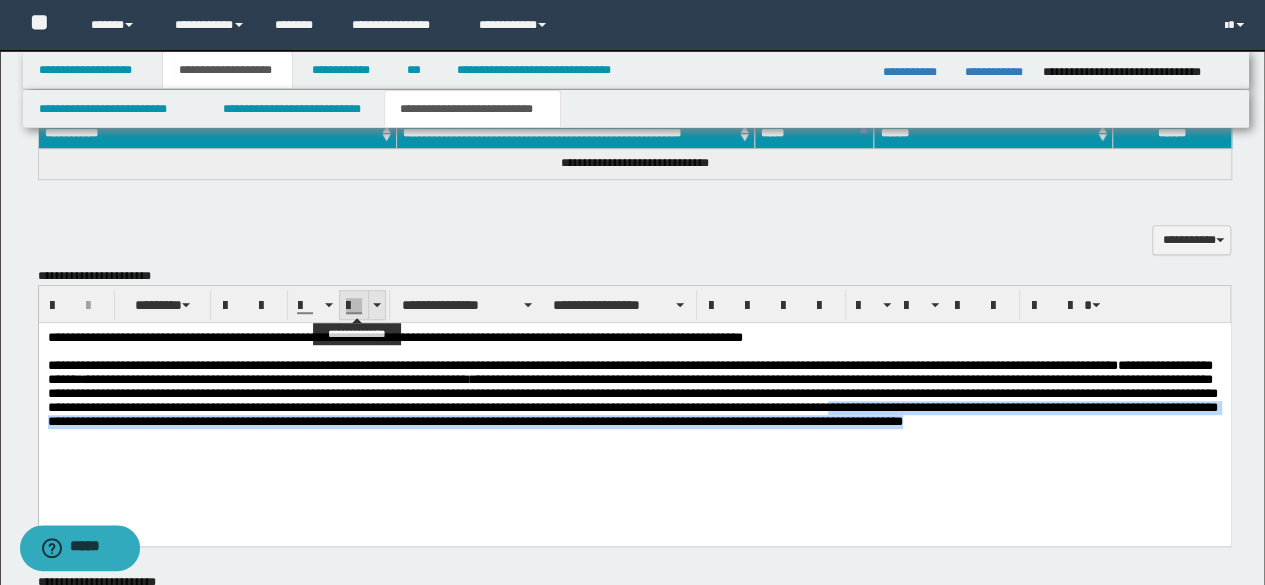click at bounding box center [376, 305] 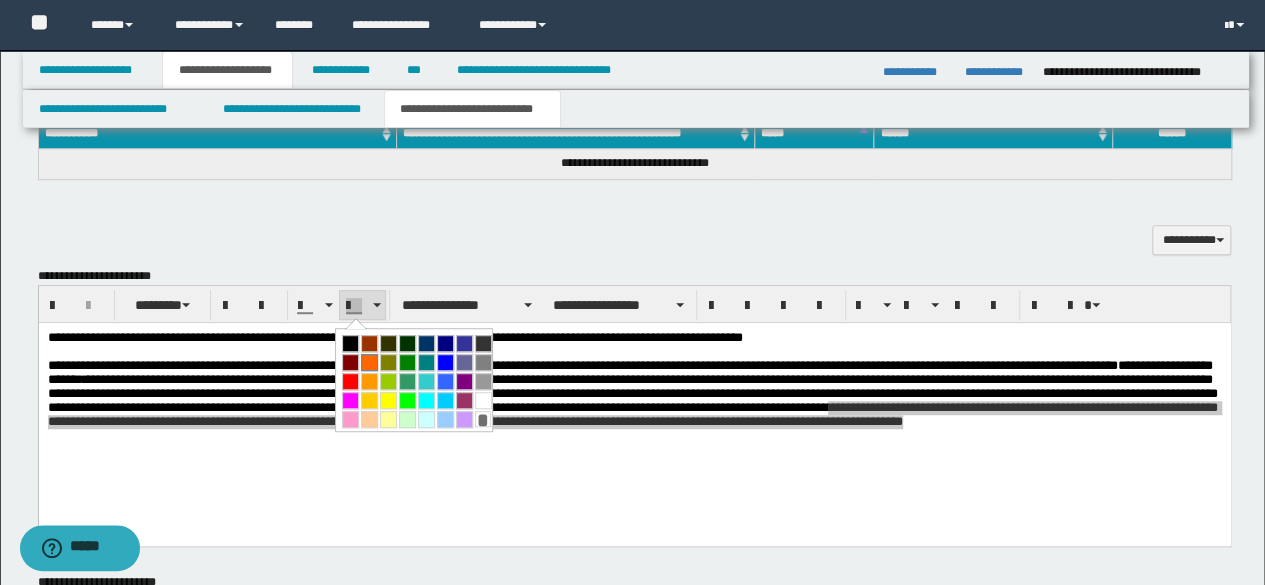 click at bounding box center (369, 362) 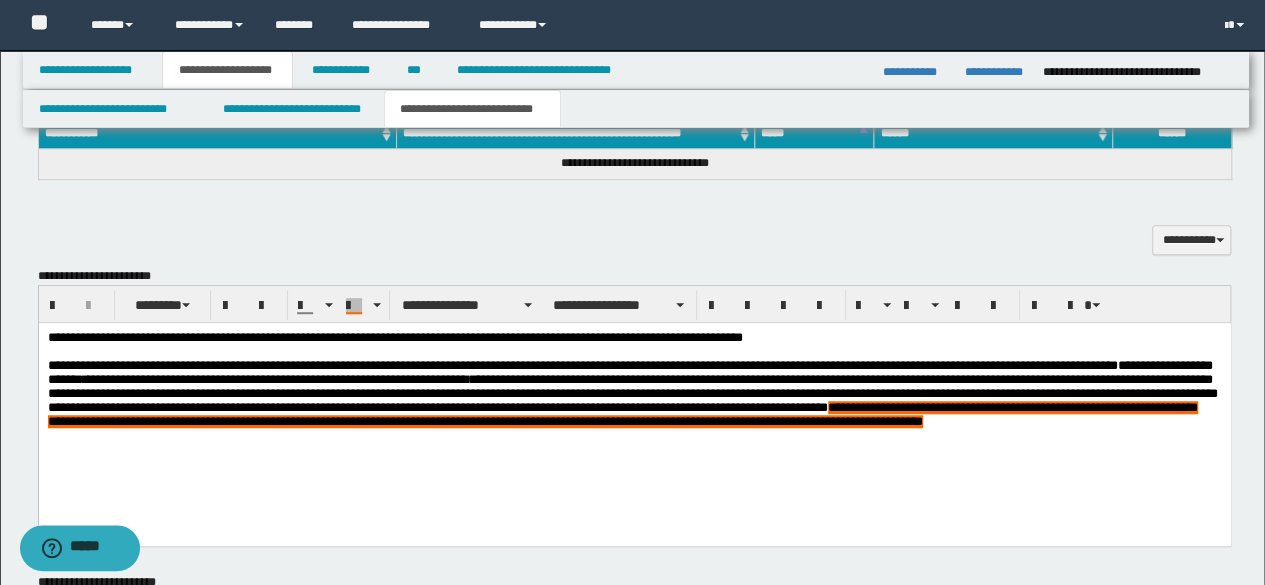 click on "**********" at bounding box center [634, 409] 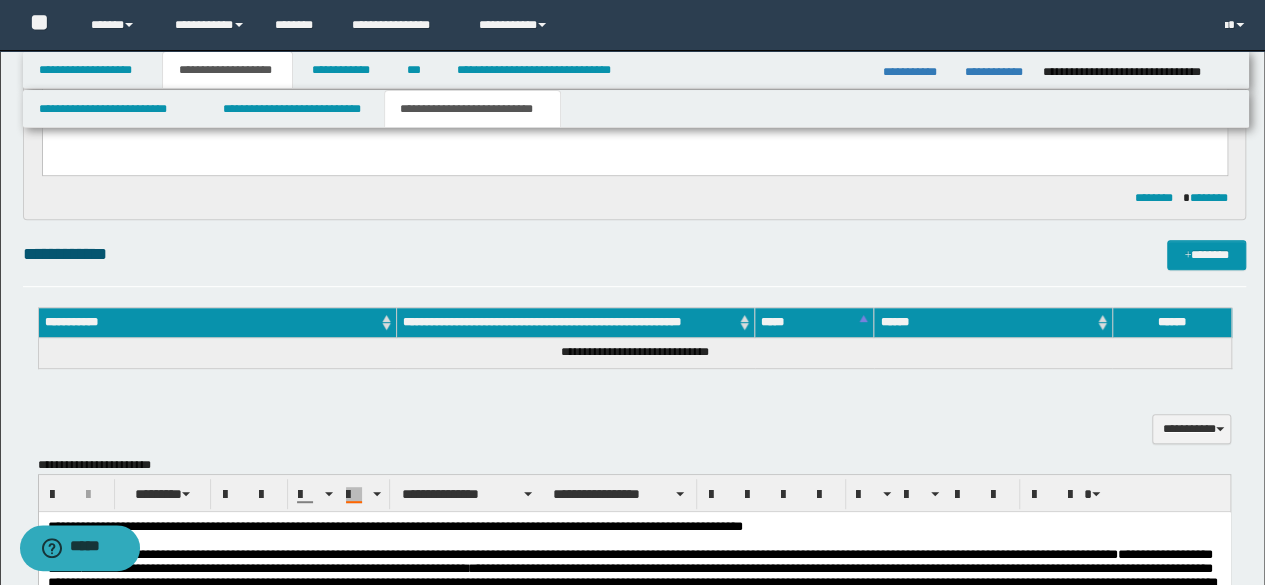 scroll, scrollTop: 300, scrollLeft: 0, axis: vertical 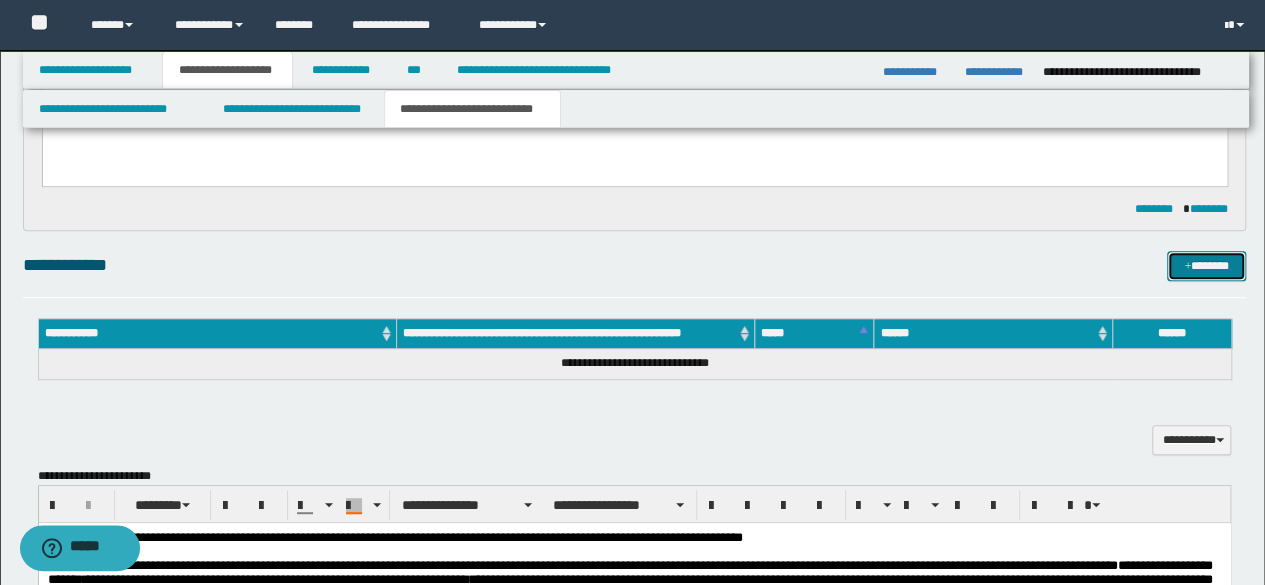 drag, startPoint x: 1196, startPoint y: 260, endPoint x: 1181, endPoint y: 285, distance: 29.15476 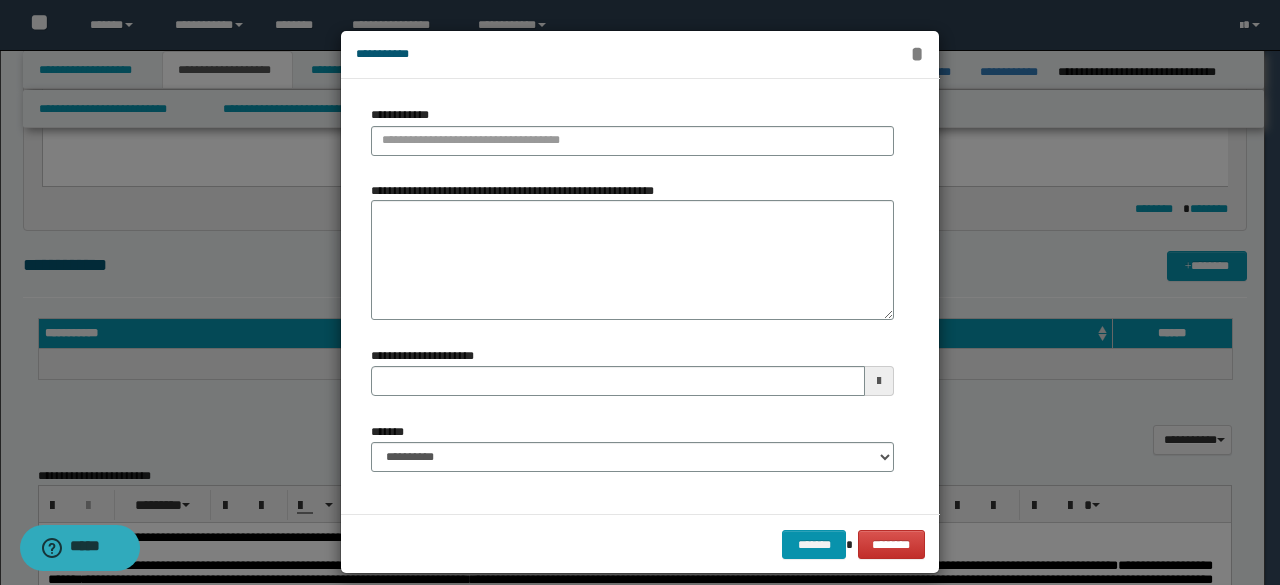 type 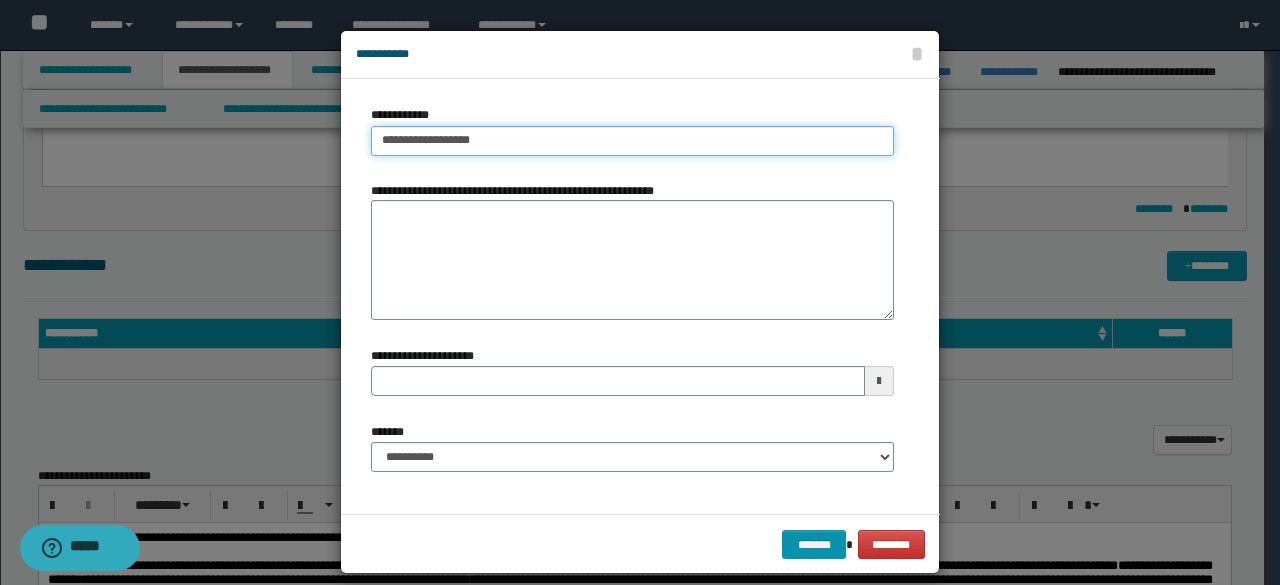 type on "**********" 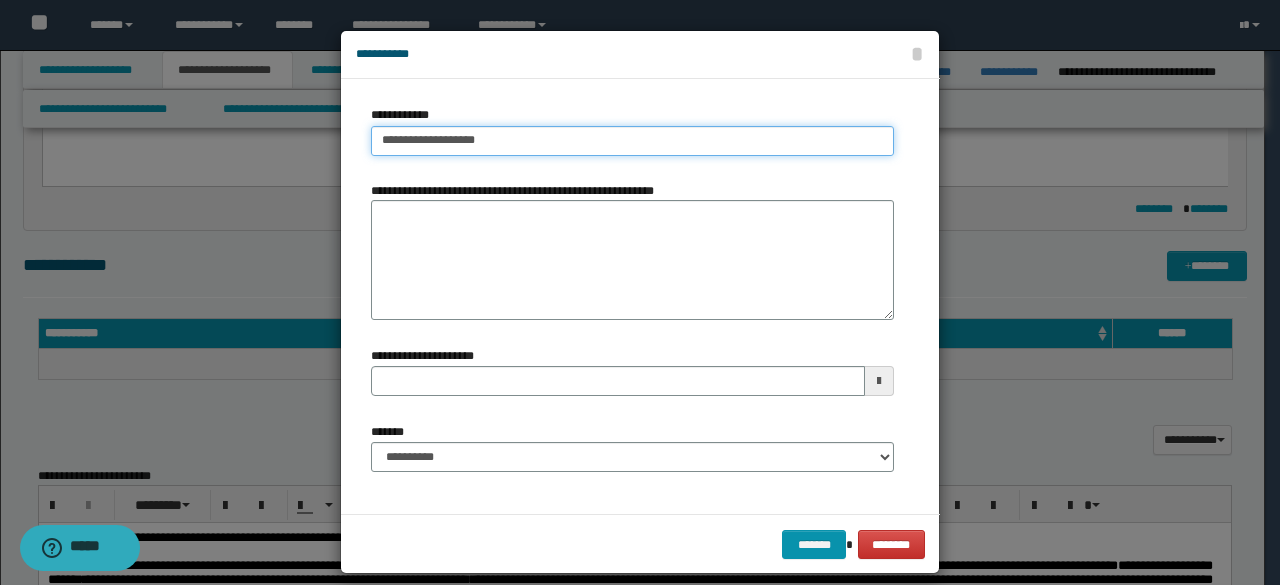 type on "**********" 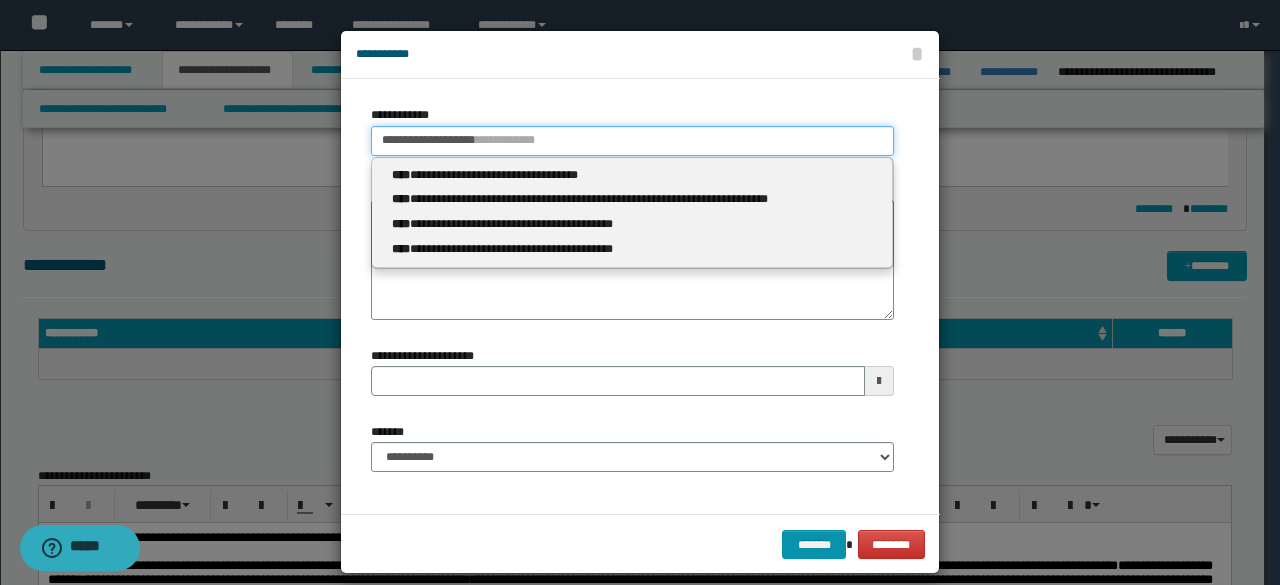 type 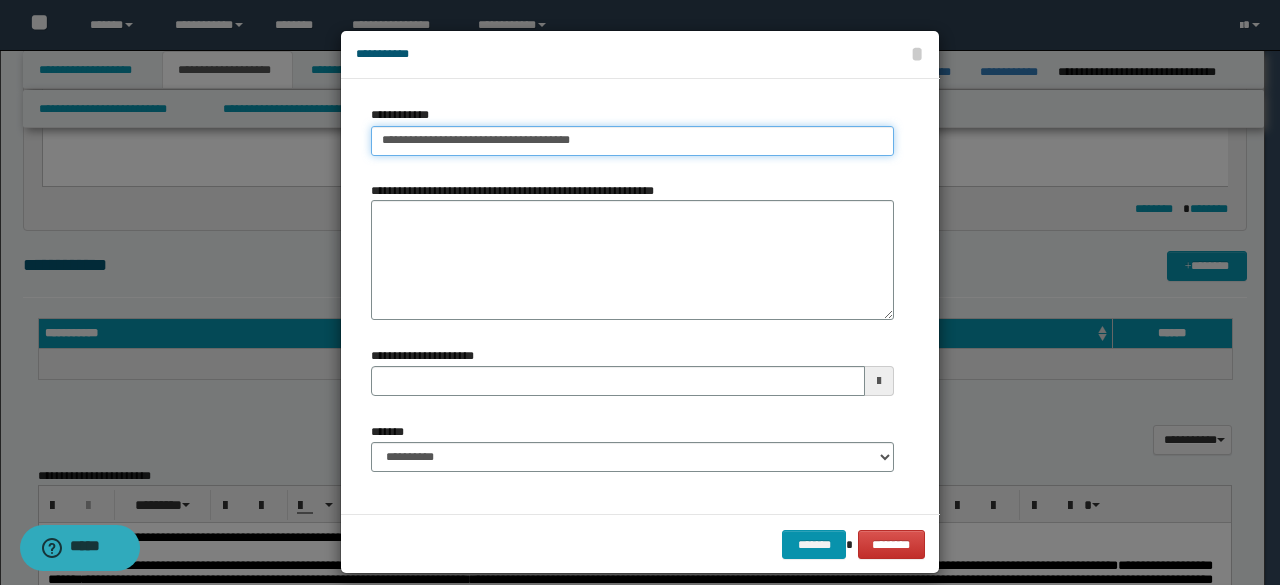 type on "**********" 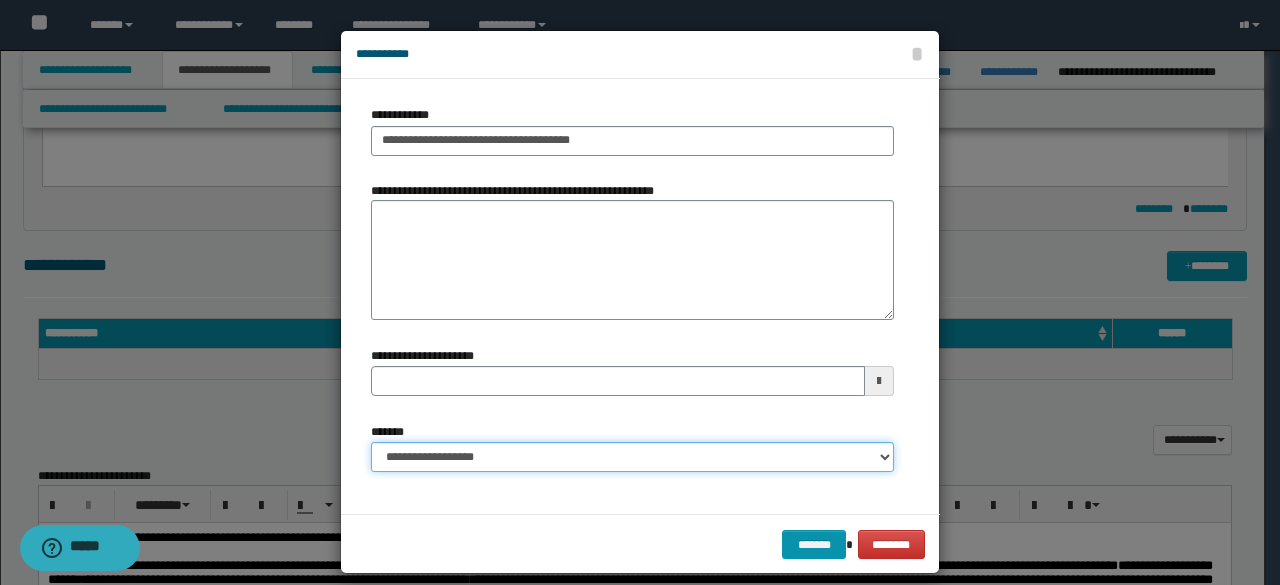 select on "*" 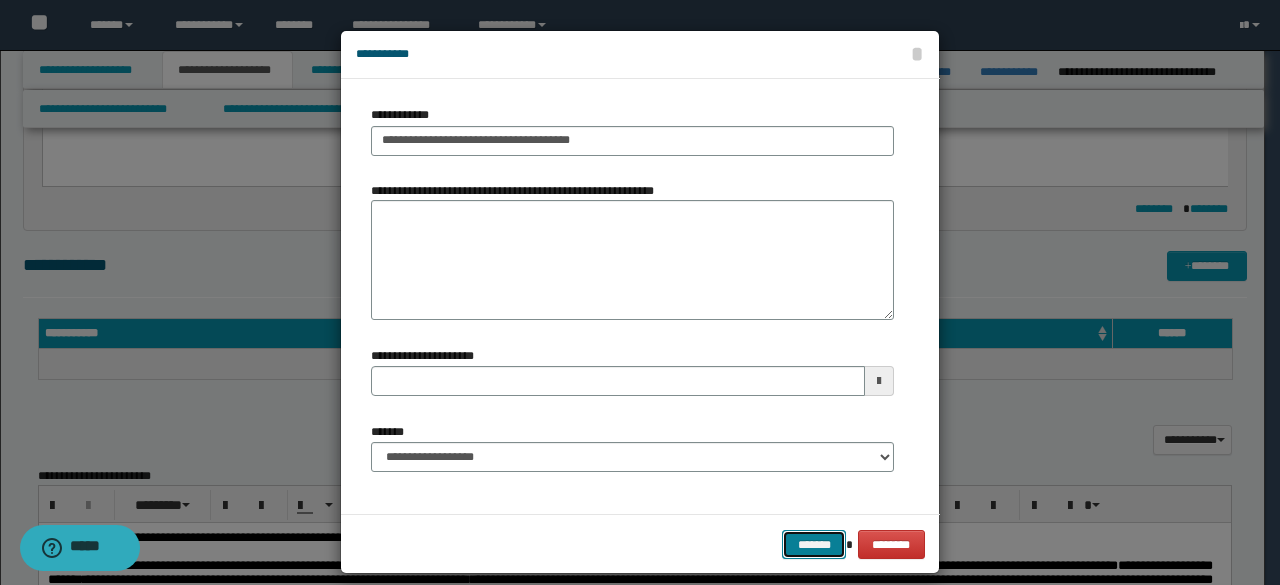 type 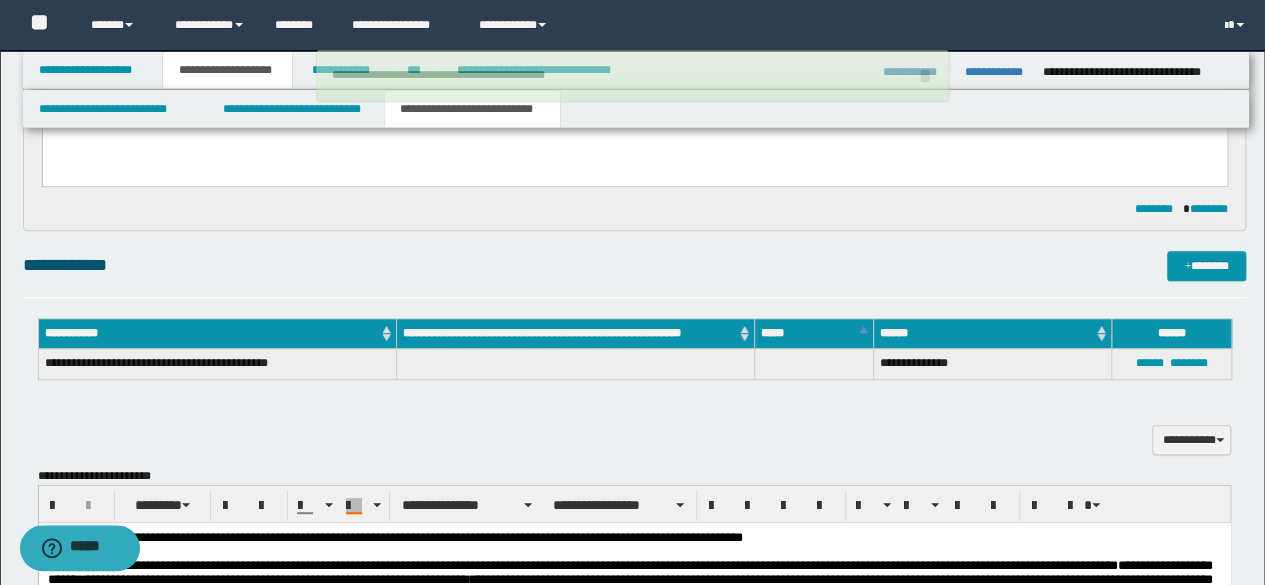 click on "********
********" at bounding box center [635, 209] 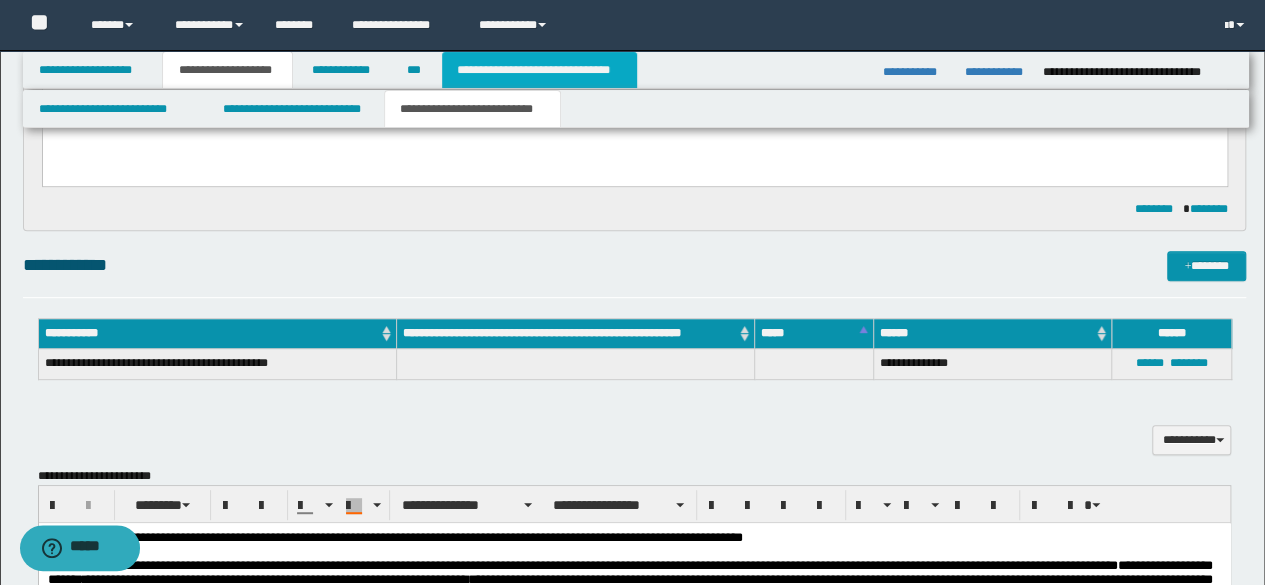 click on "**********" at bounding box center [539, 70] 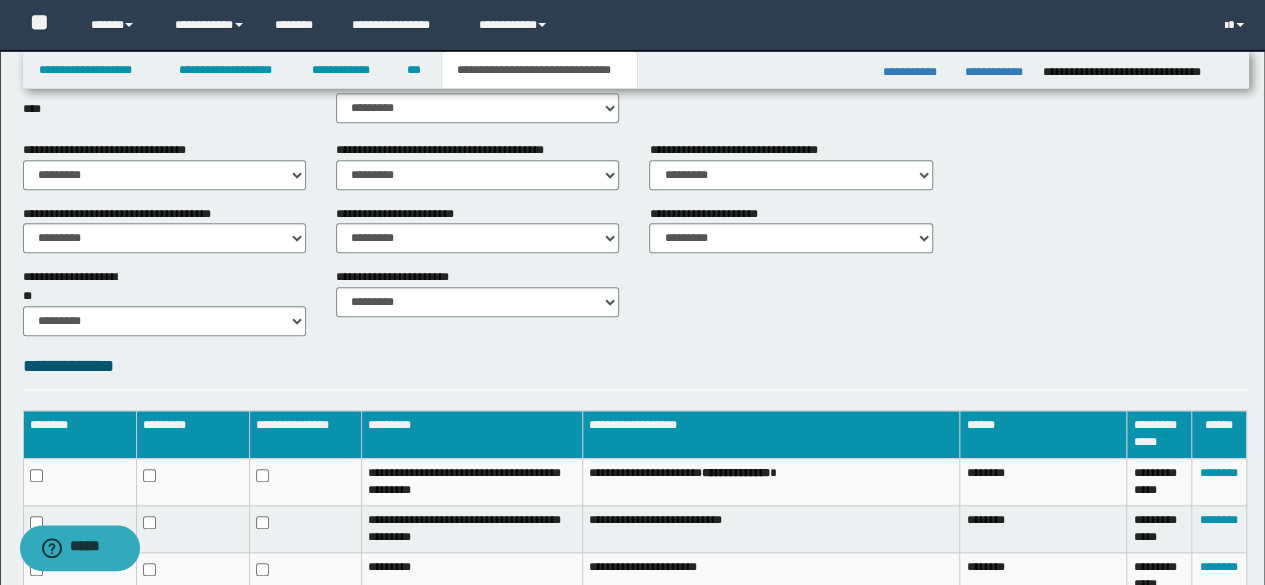scroll, scrollTop: 858, scrollLeft: 0, axis: vertical 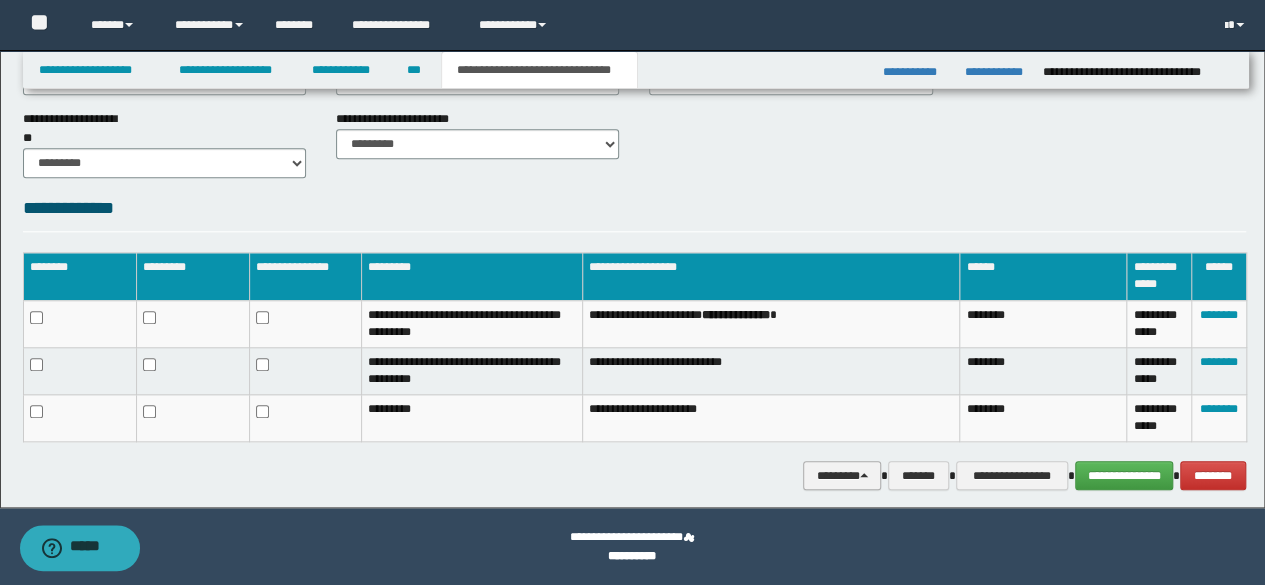 click on "********" at bounding box center [842, 475] 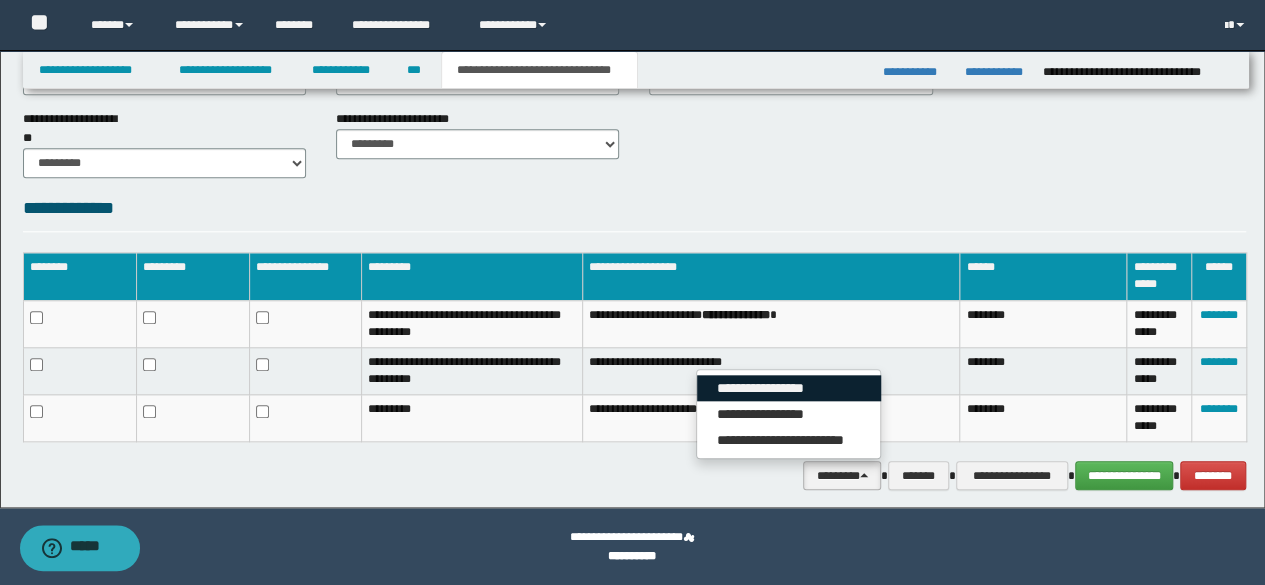 click on "**********" at bounding box center (789, 388) 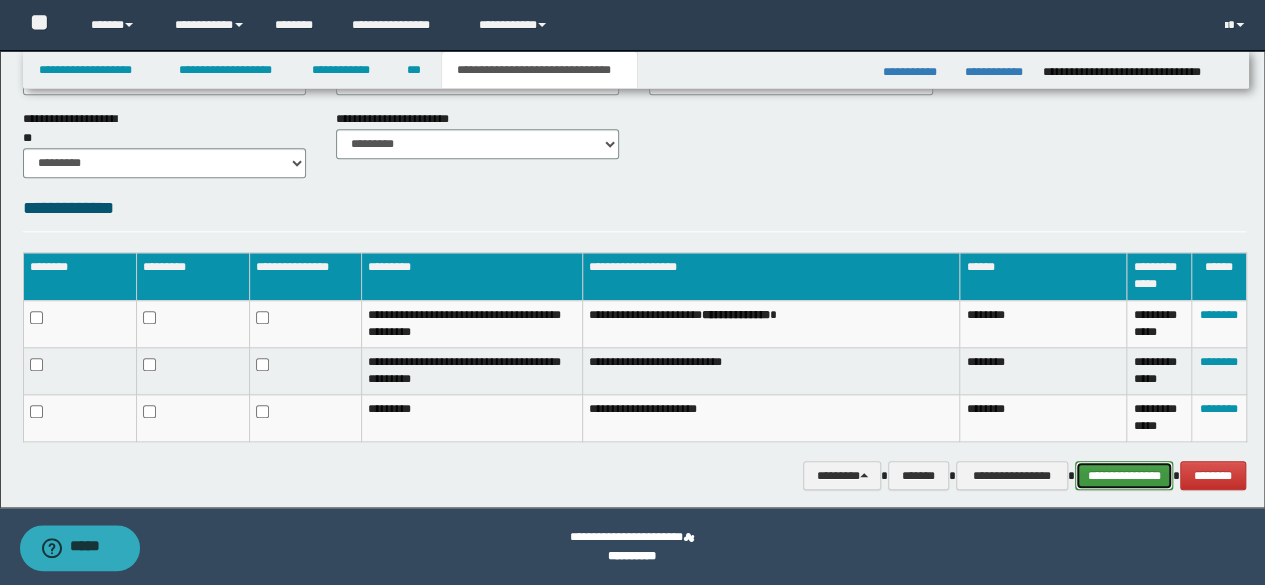 drag, startPoint x: 1137, startPoint y: 473, endPoint x: 1055, endPoint y: 457, distance: 83.546394 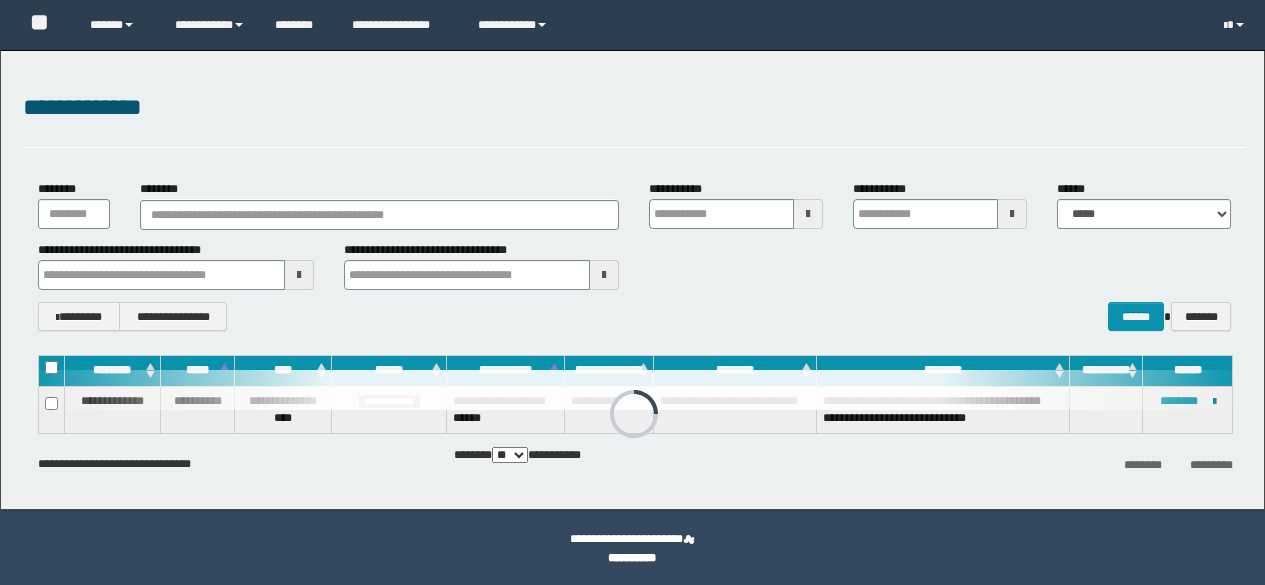scroll, scrollTop: 0, scrollLeft: 0, axis: both 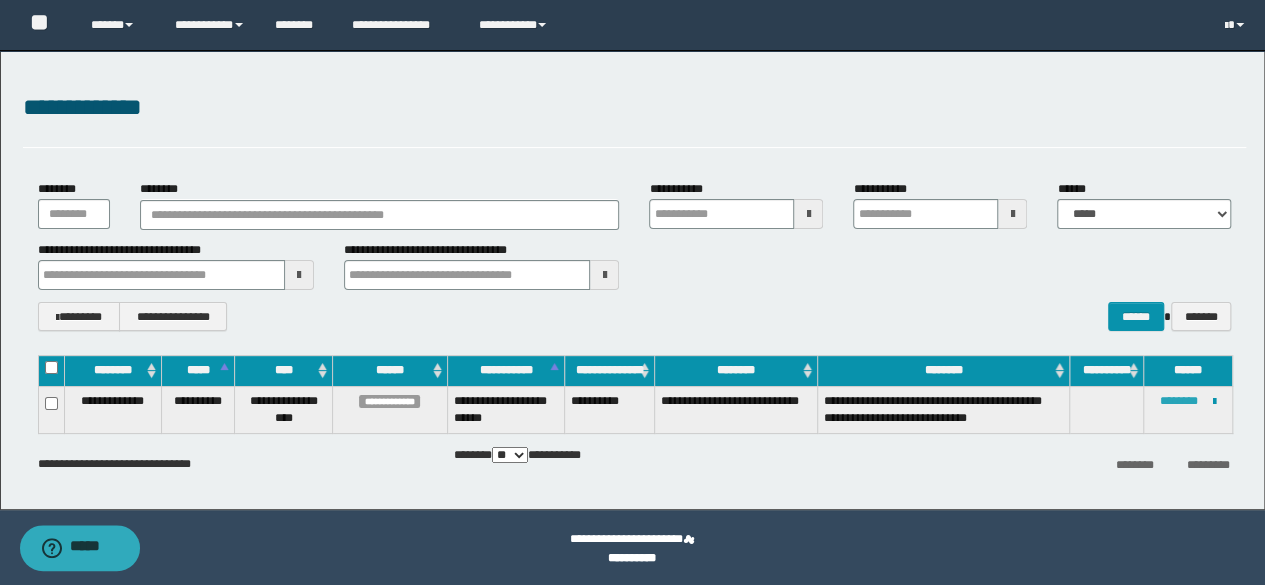 click on "********" at bounding box center (1179, 401) 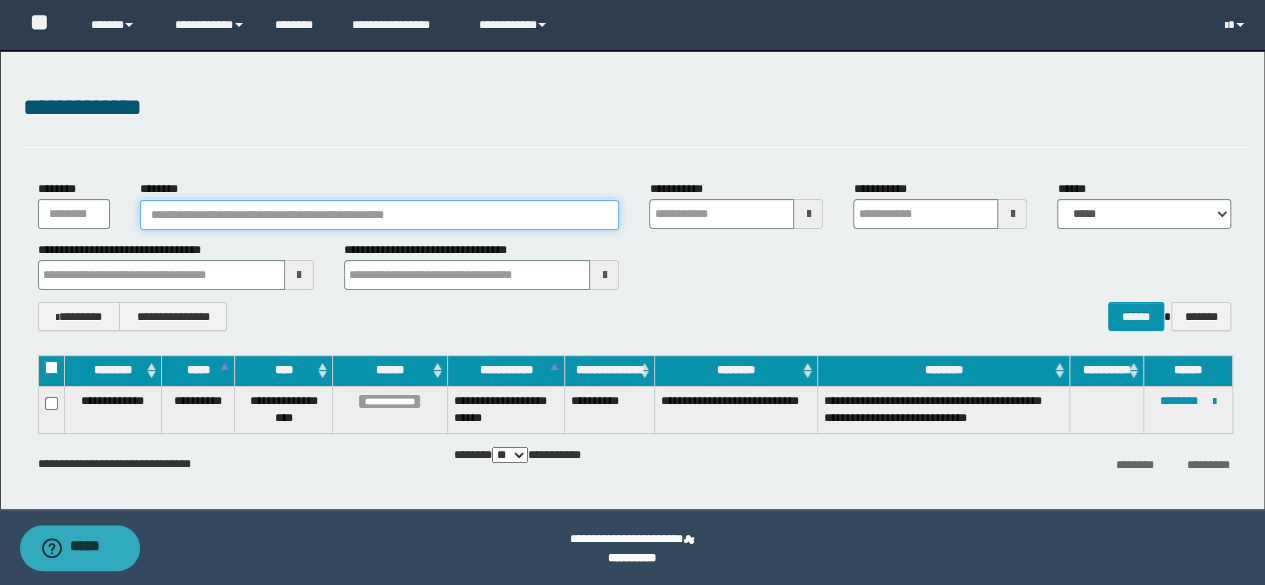 click on "********" at bounding box center (380, 215) 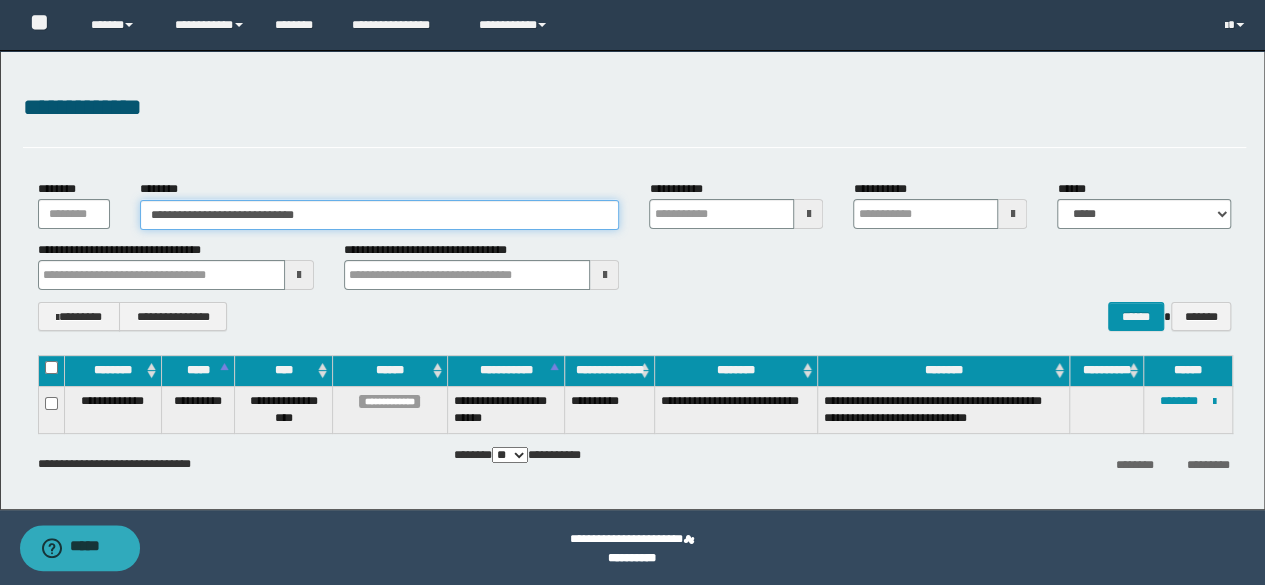 type on "**********" 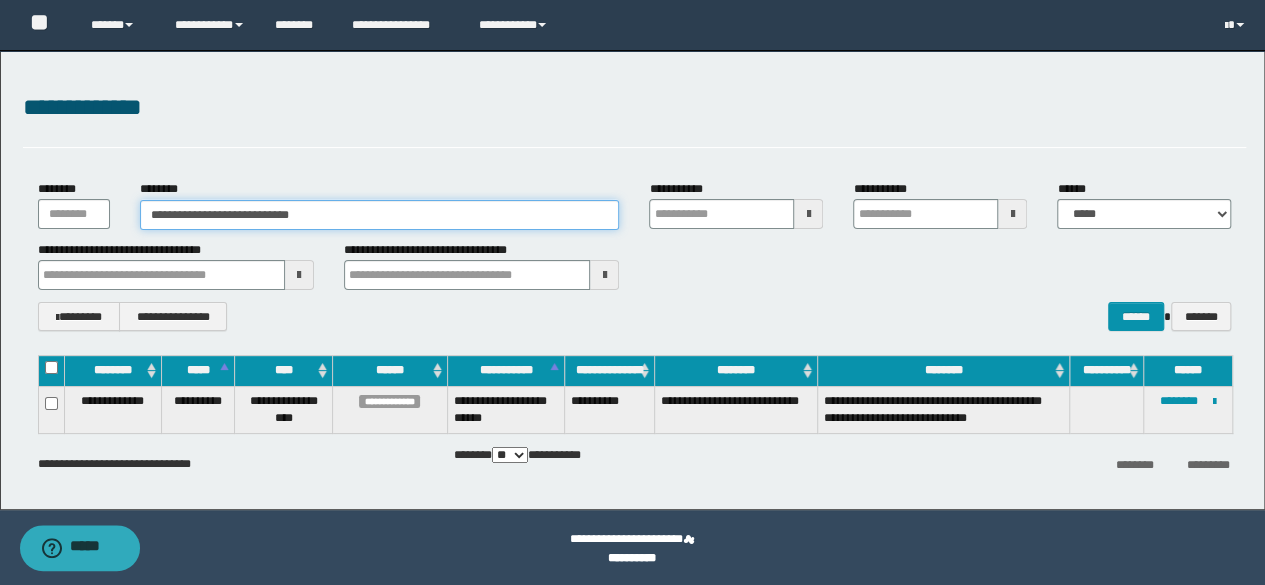 type on "**********" 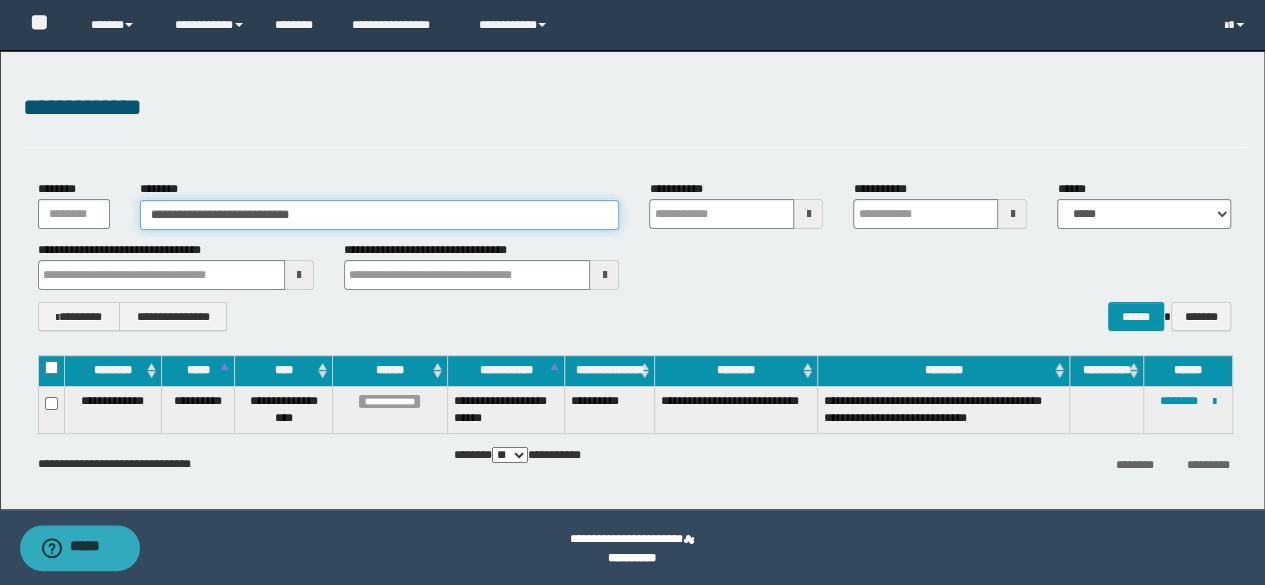 type 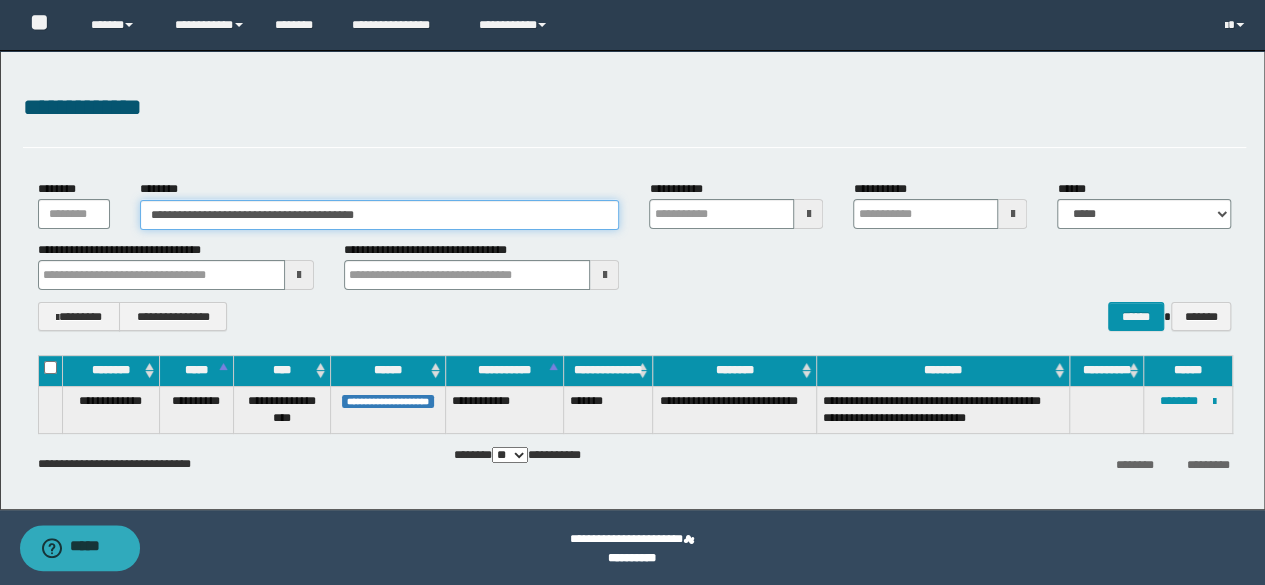 type 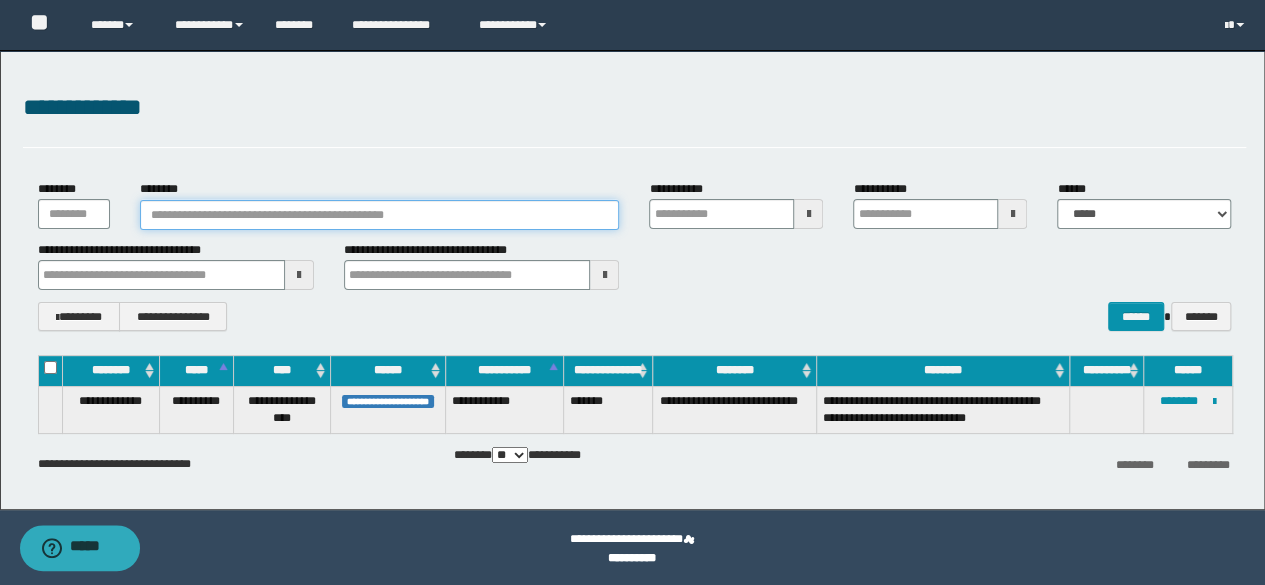 click on "********" at bounding box center [380, 215] 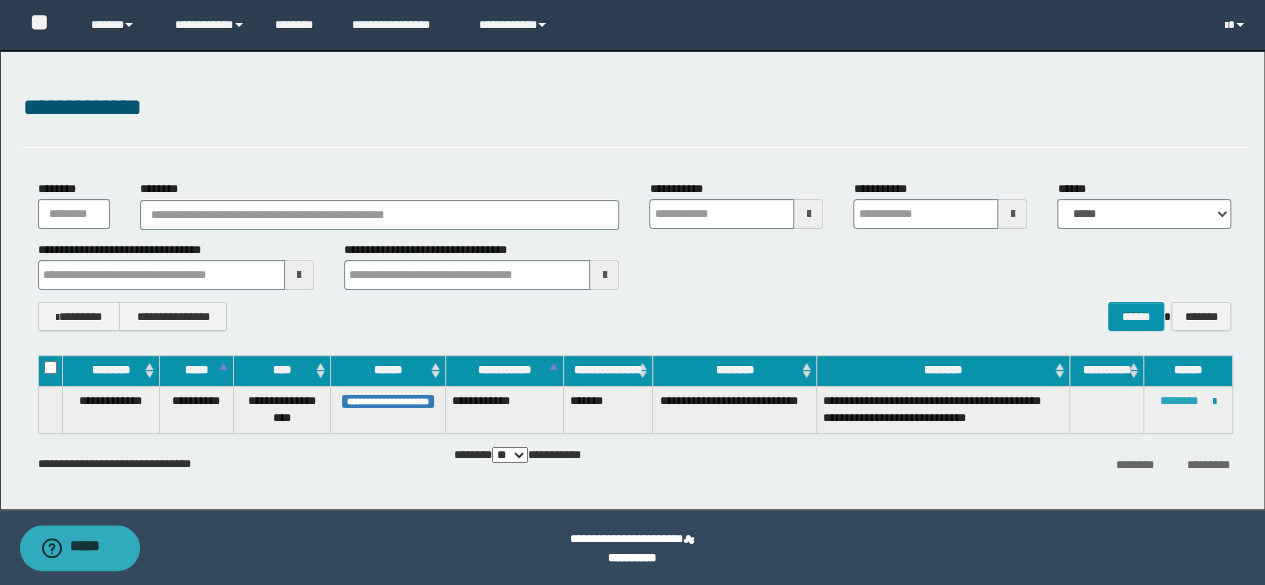 click on "********" at bounding box center [1179, 401] 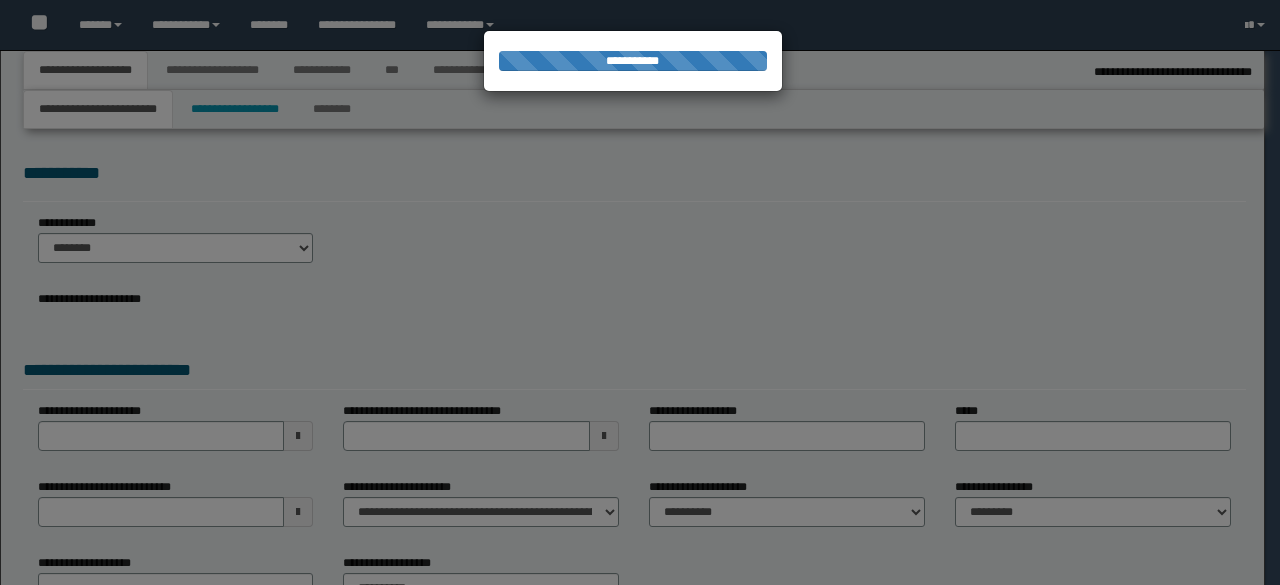 select on "*" 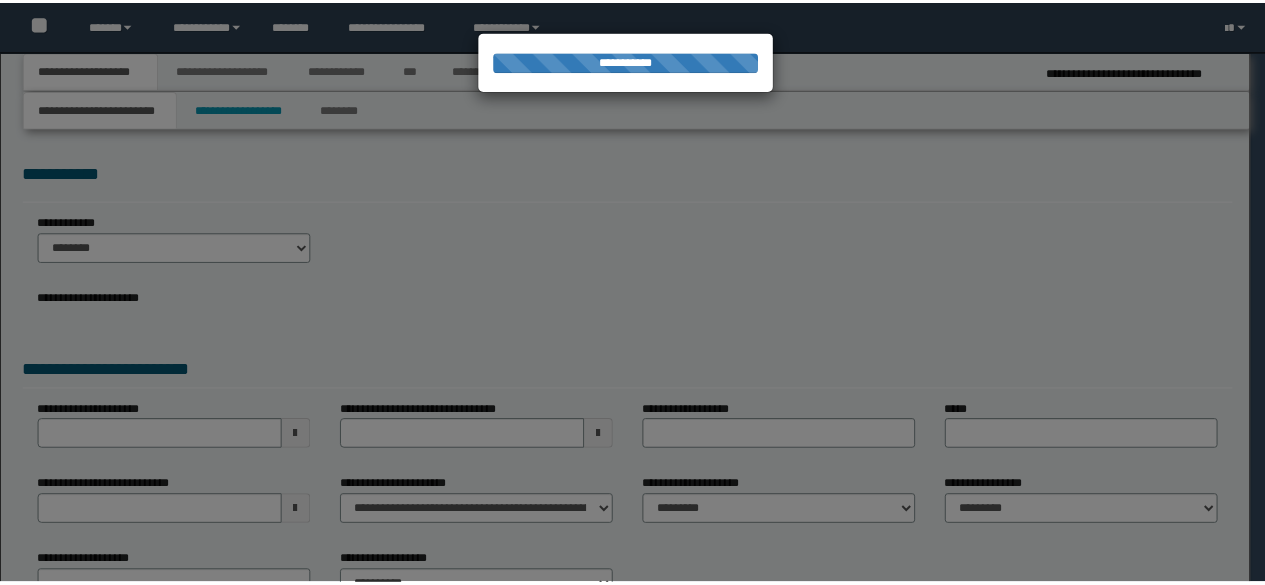 scroll, scrollTop: 0, scrollLeft: 0, axis: both 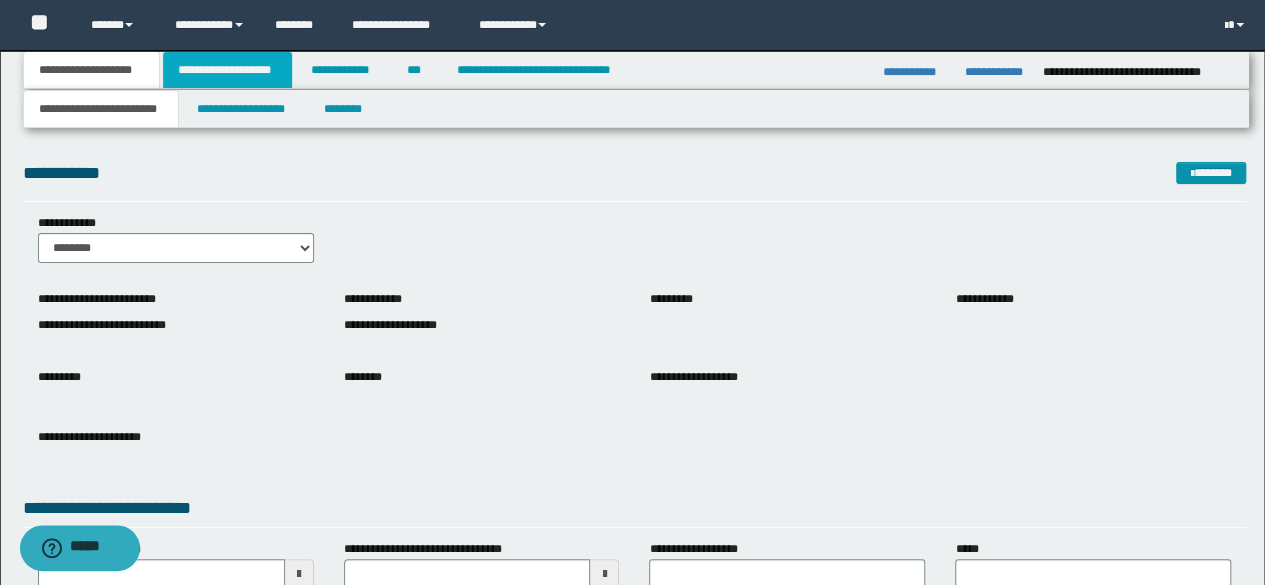 click on "**********" at bounding box center [227, 70] 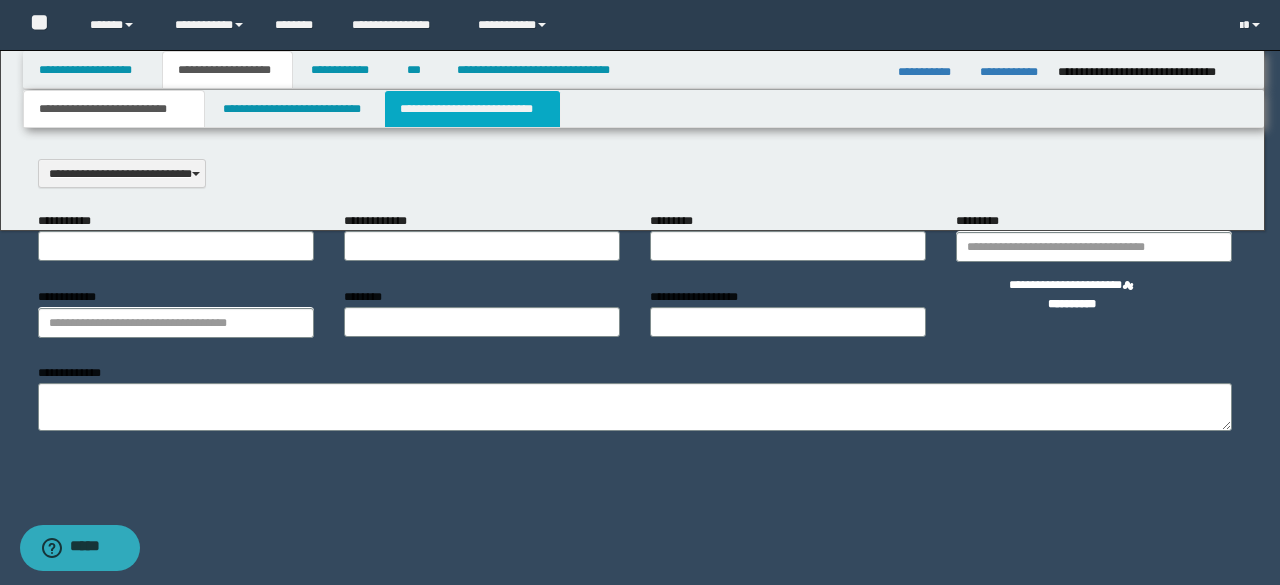 scroll, scrollTop: 0, scrollLeft: 0, axis: both 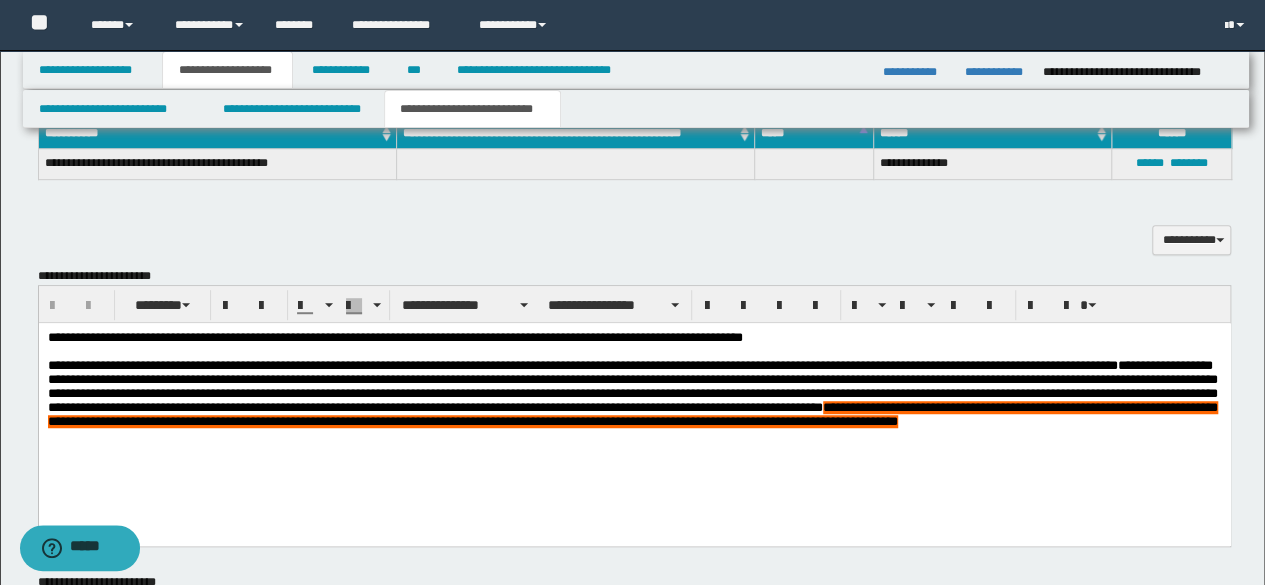 click on "**********" at bounding box center (634, 409) 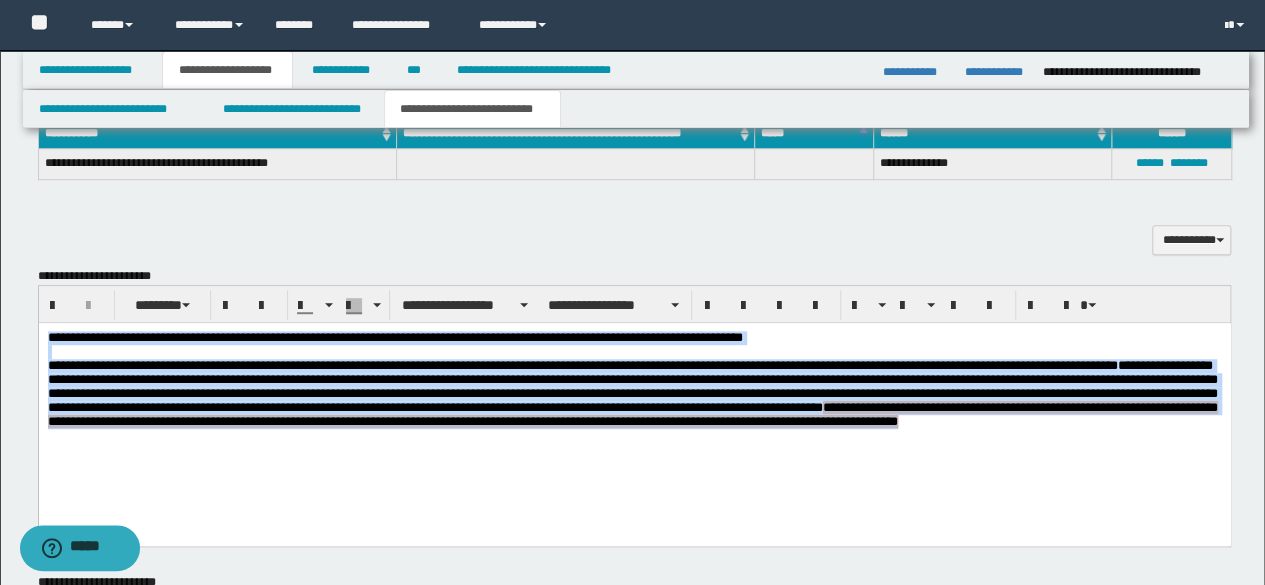 copy on "**********" 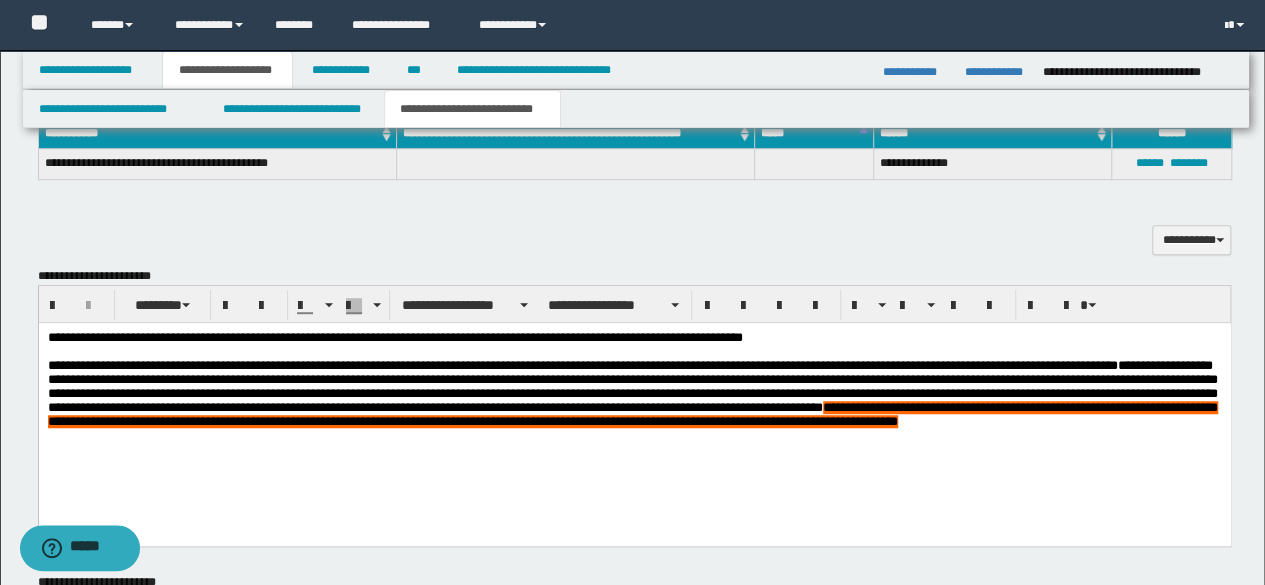 click on "**********" at bounding box center [634, 384] 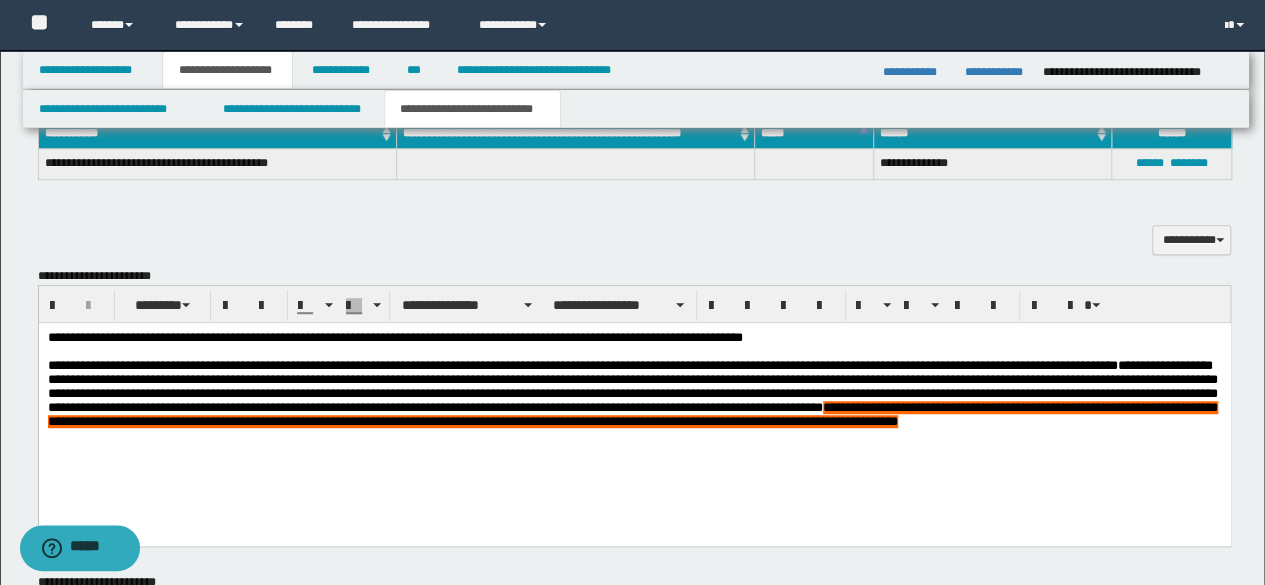 drag, startPoint x: 239, startPoint y: 430, endPoint x: 256, endPoint y: 450, distance: 26.24881 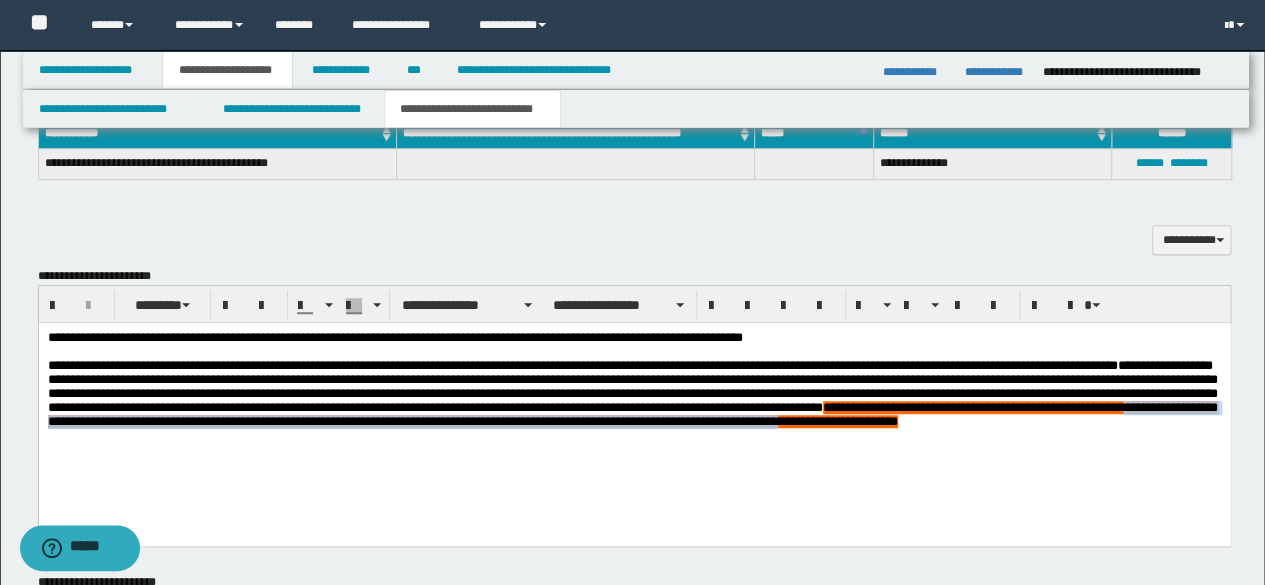 copy on "**********" 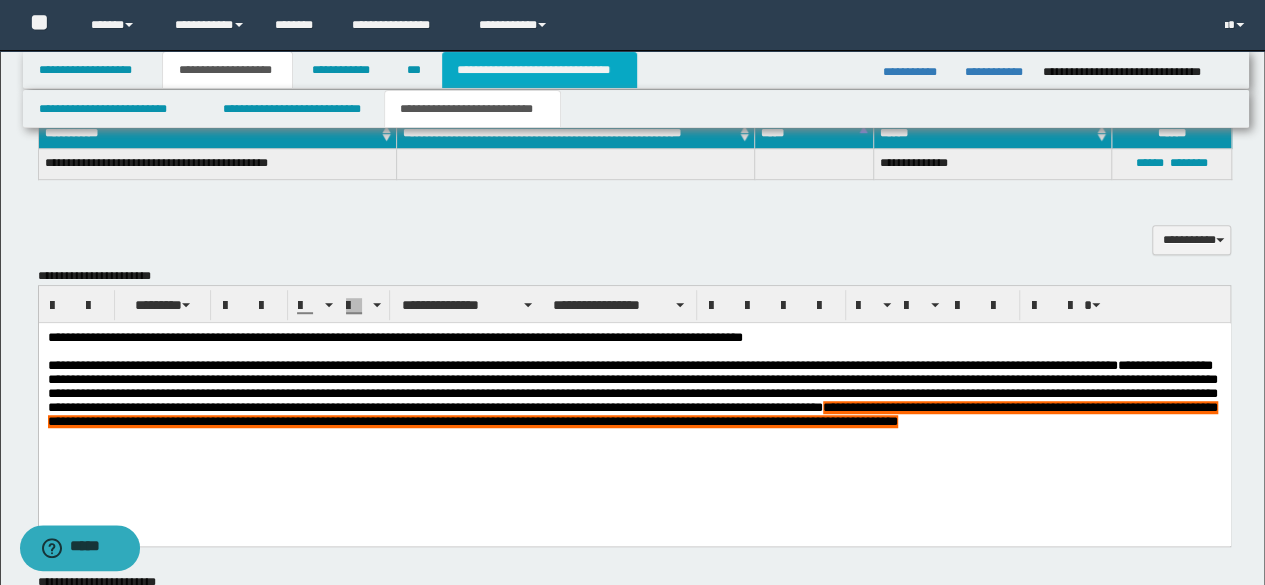 click on "**********" at bounding box center [539, 70] 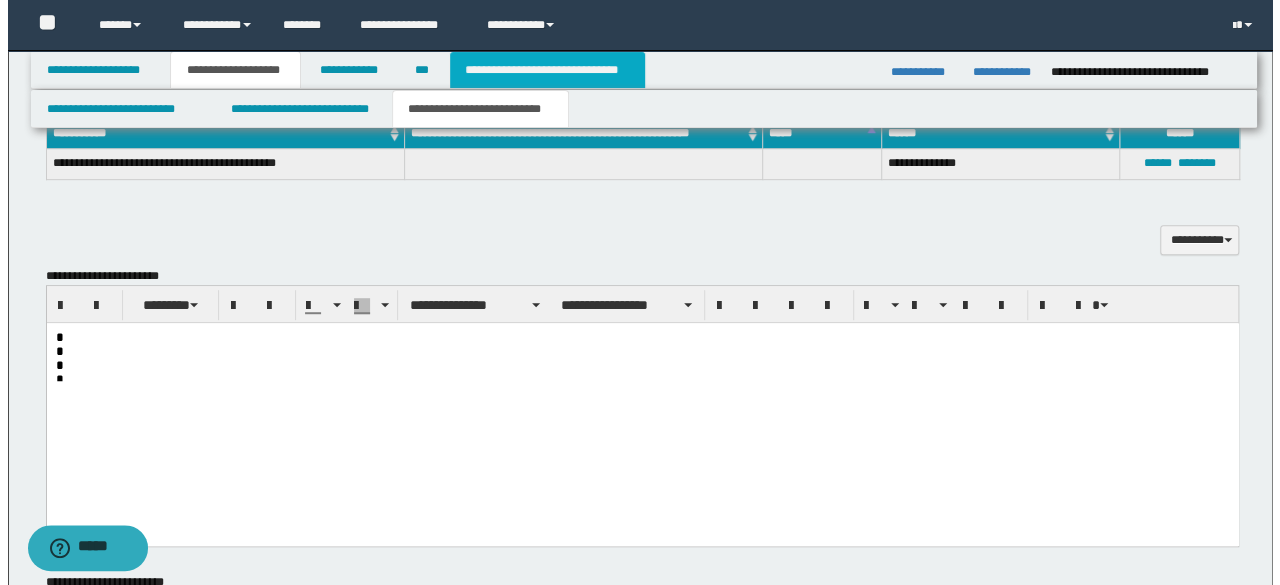 scroll, scrollTop: 0, scrollLeft: 0, axis: both 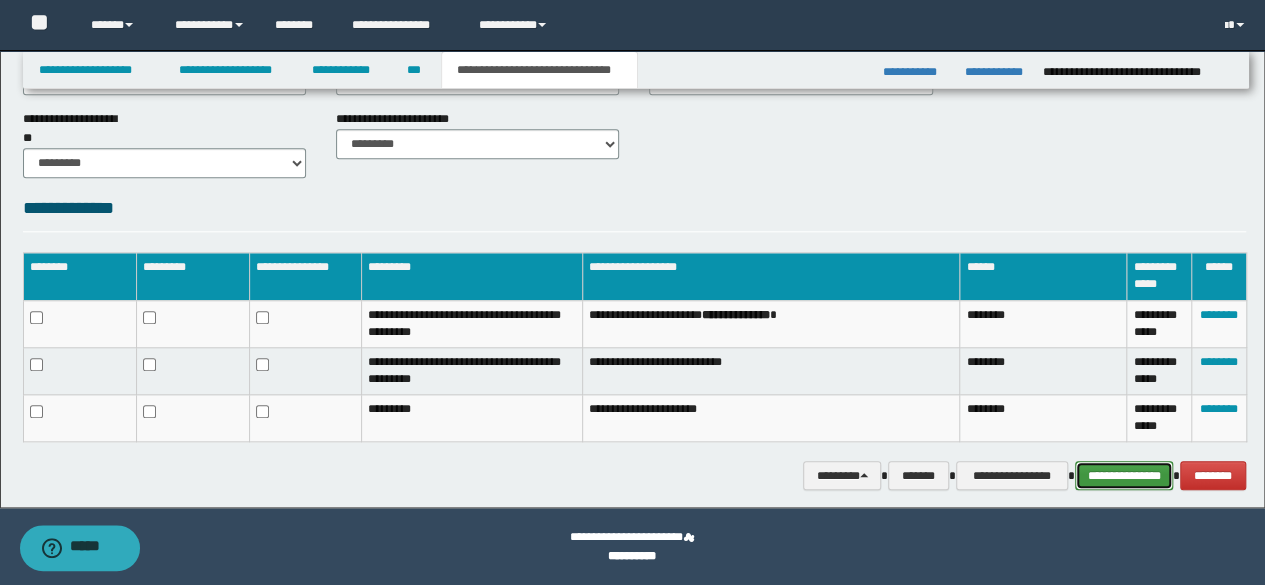 click on "**********" at bounding box center (1124, 475) 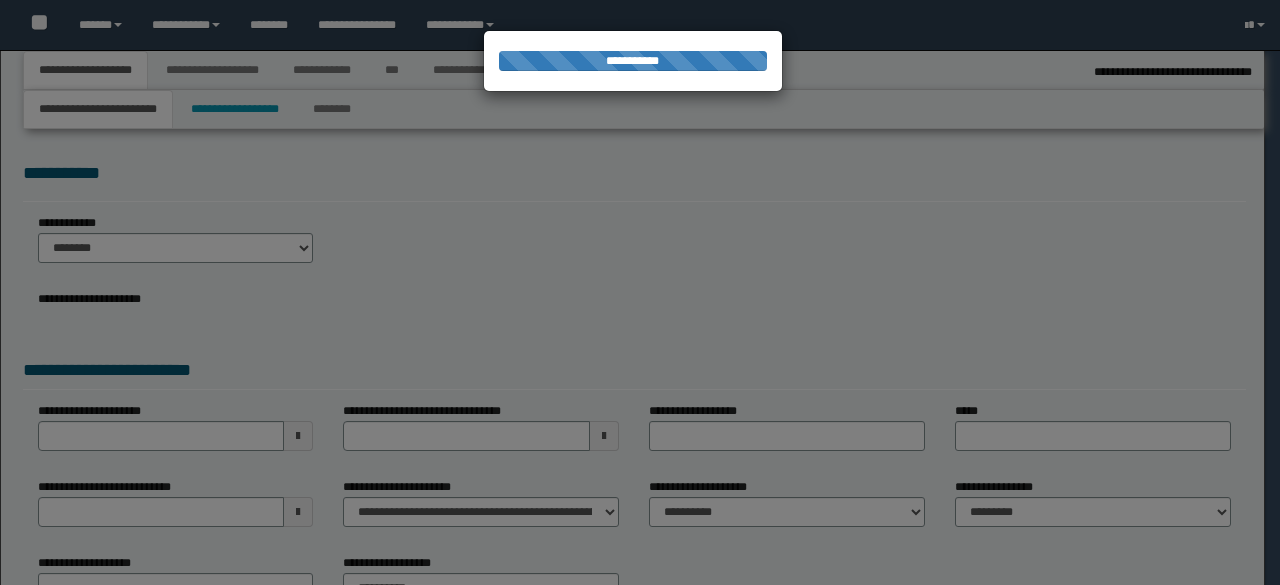 select on "*" 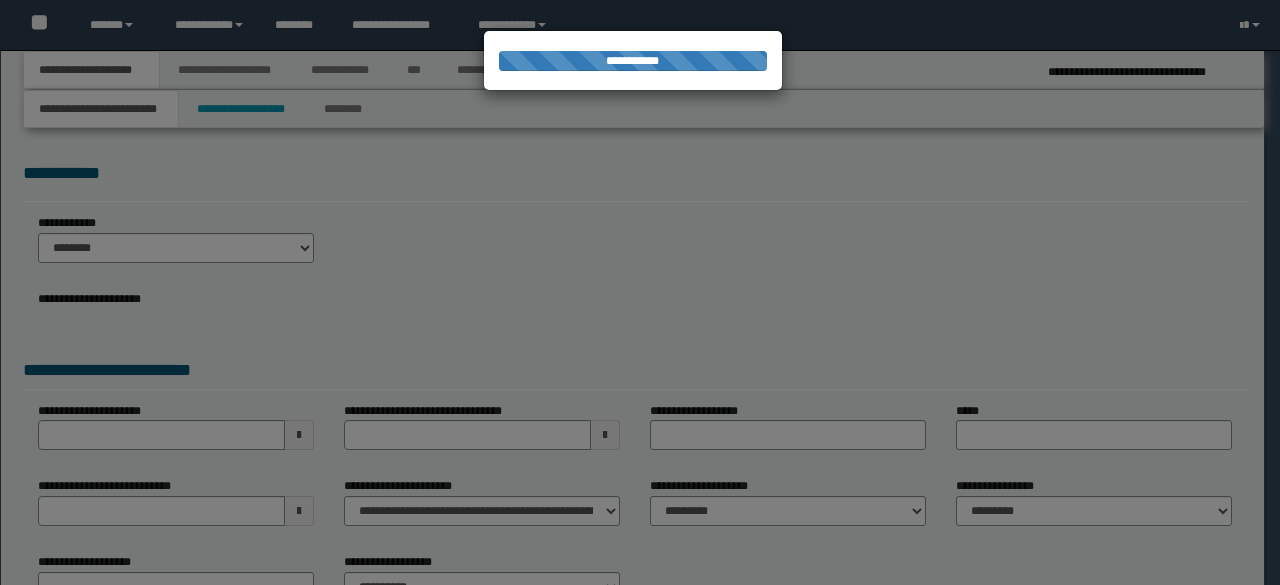 scroll, scrollTop: 0, scrollLeft: 0, axis: both 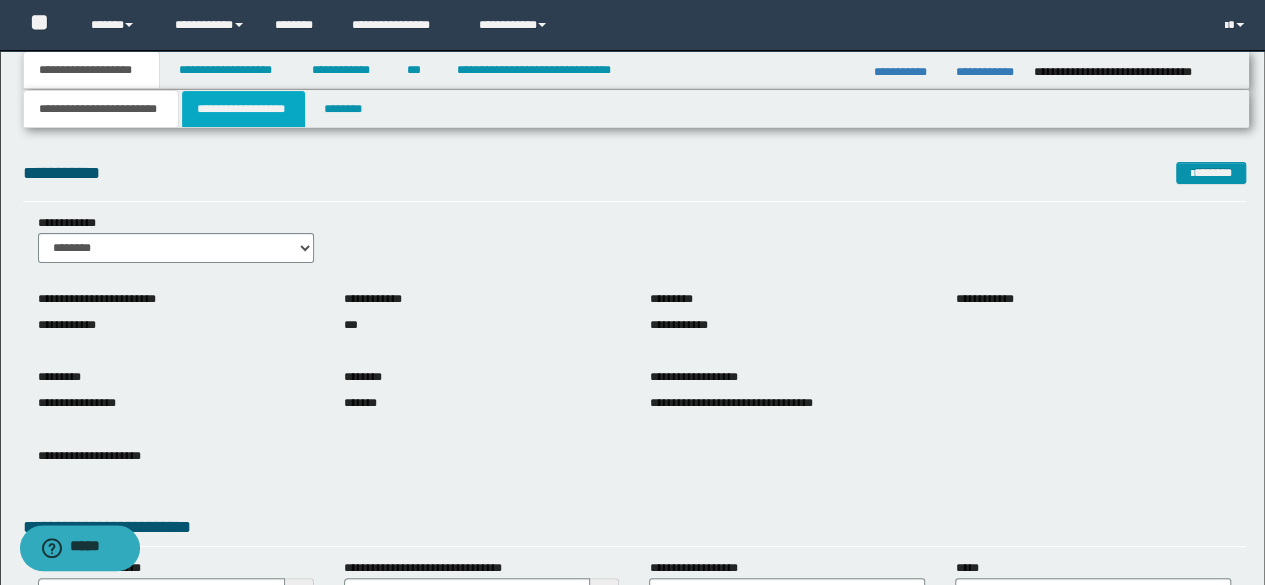 click on "**********" at bounding box center [243, 109] 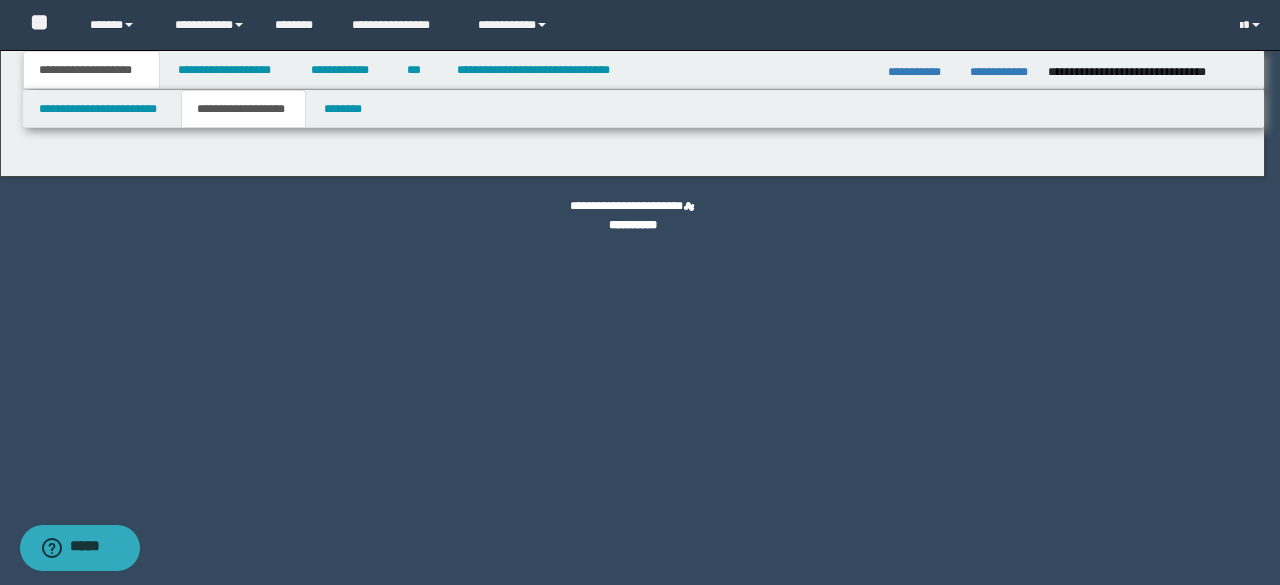 type on "*******" 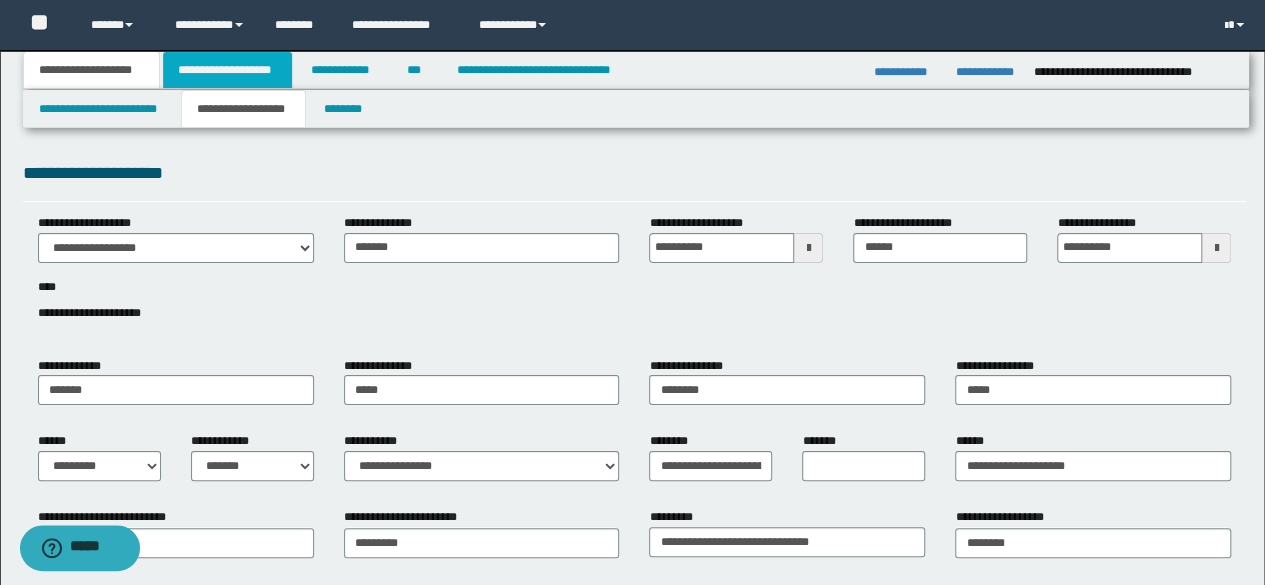 click on "**********" at bounding box center (227, 70) 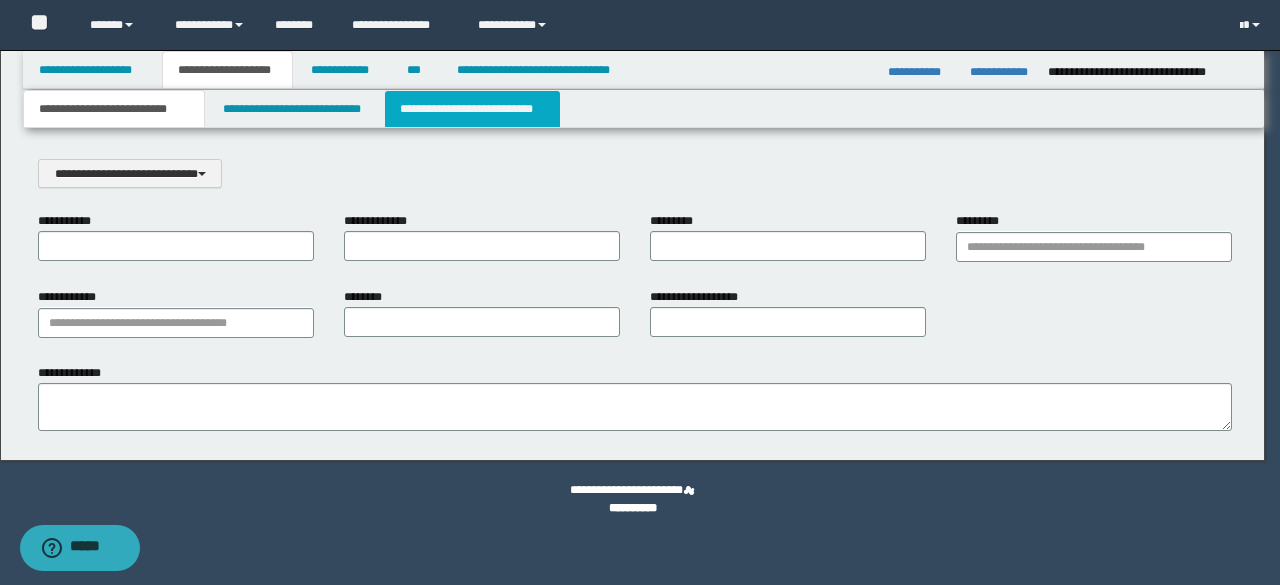 scroll, scrollTop: 0, scrollLeft: 0, axis: both 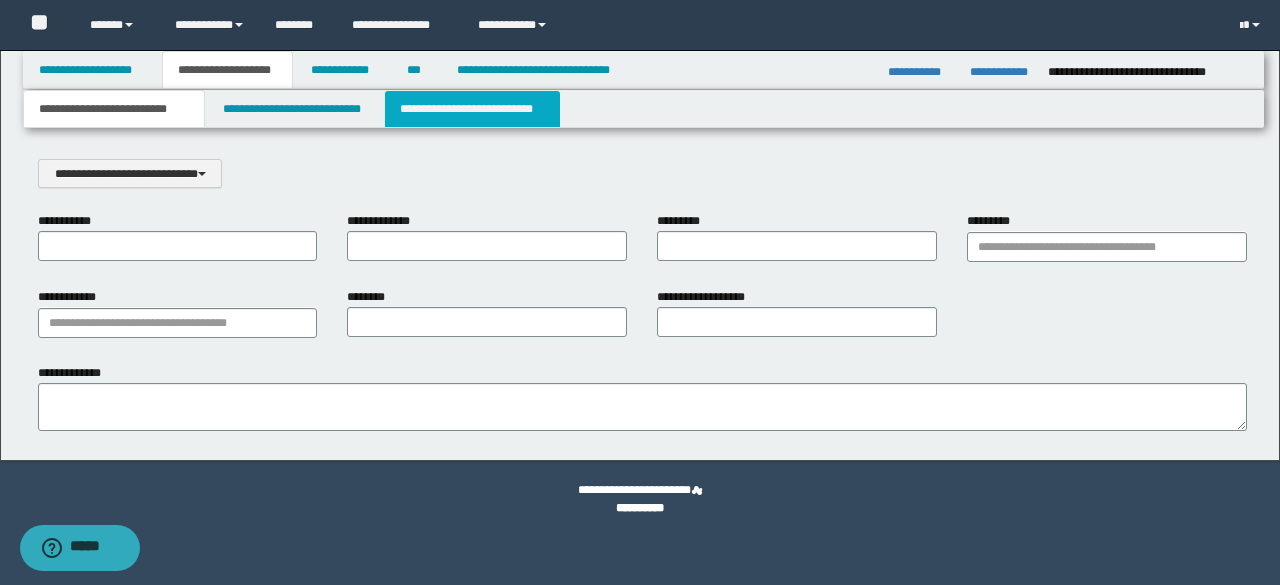 click on "**********" at bounding box center [472, 109] 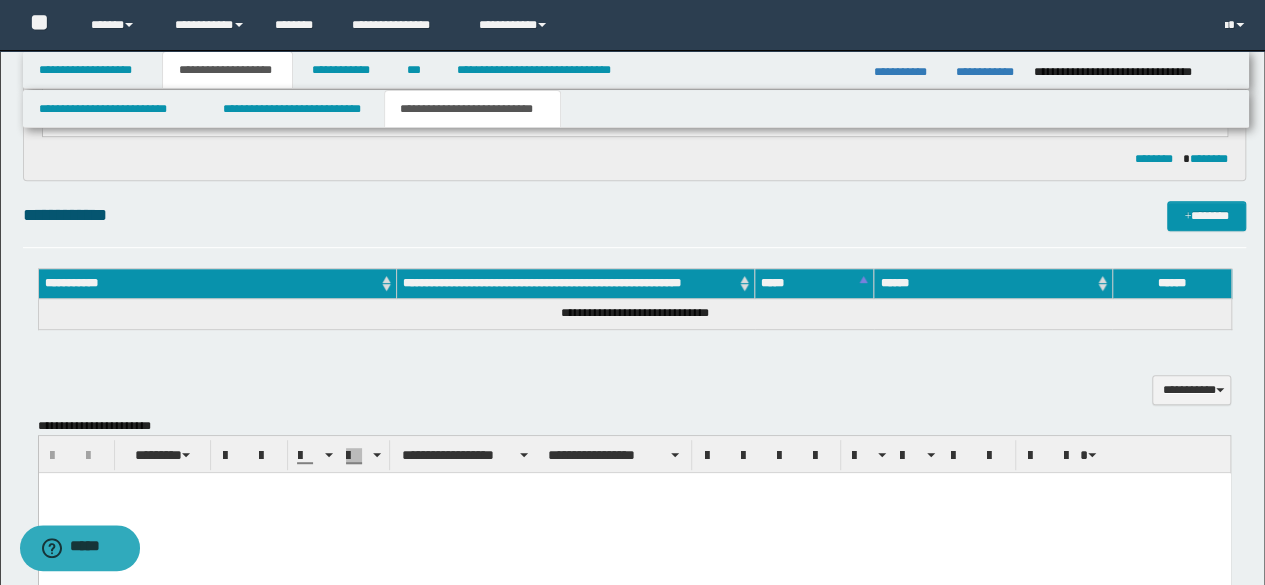 scroll, scrollTop: 500, scrollLeft: 0, axis: vertical 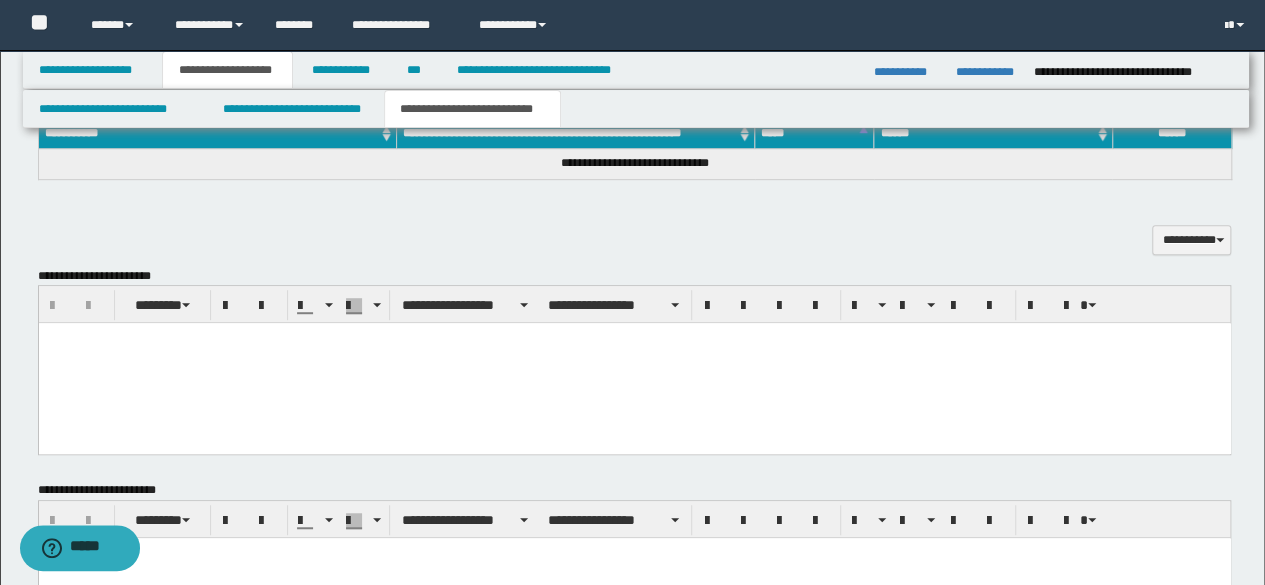 click at bounding box center (634, 363) 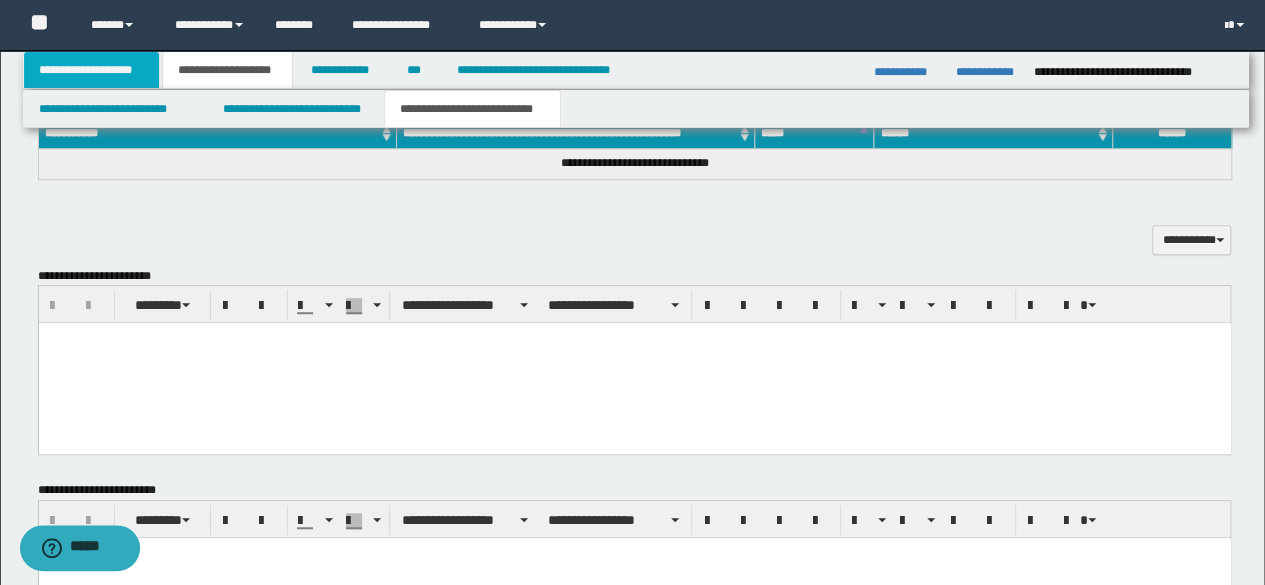 click on "**********" at bounding box center [92, 70] 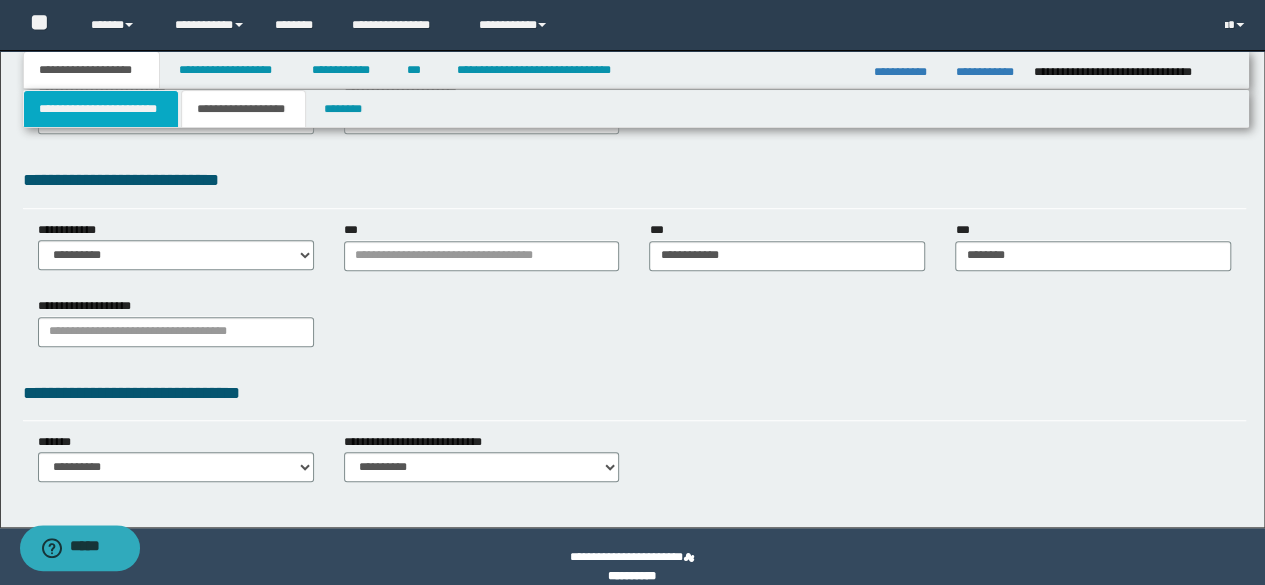 click on "**********" at bounding box center (101, 109) 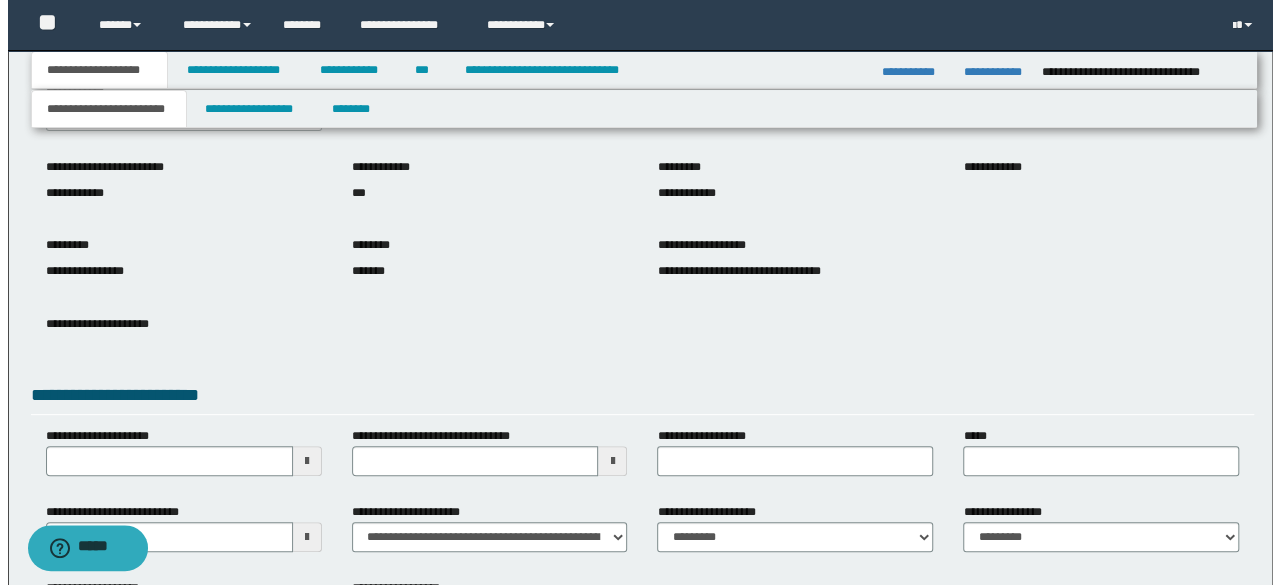 scroll, scrollTop: 0, scrollLeft: 0, axis: both 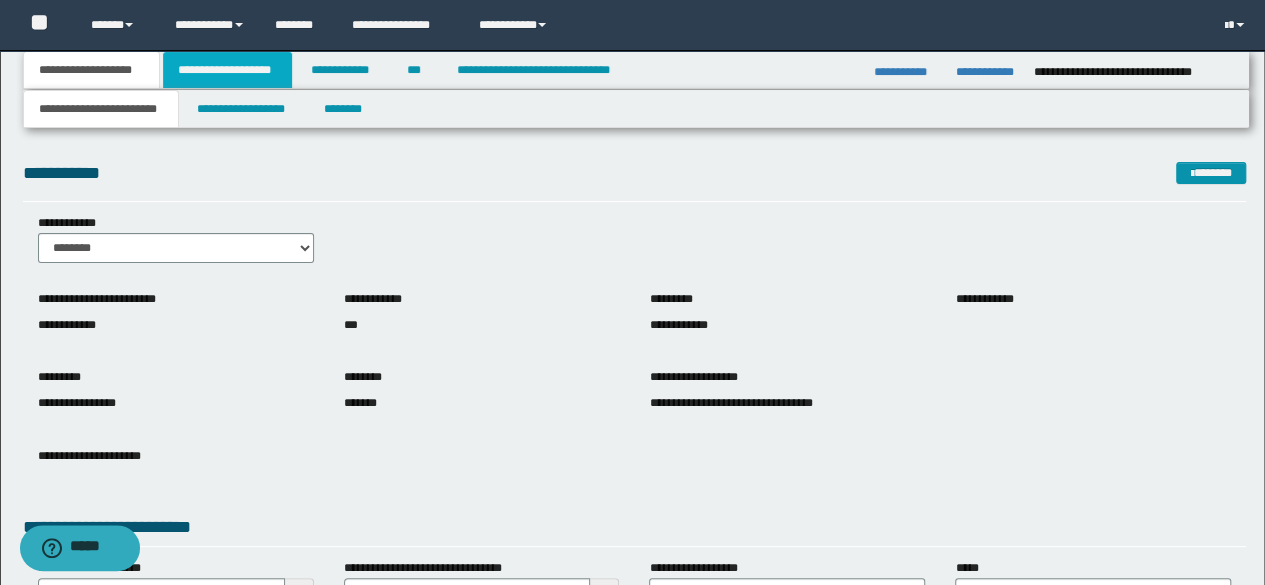 click on "**********" at bounding box center (227, 70) 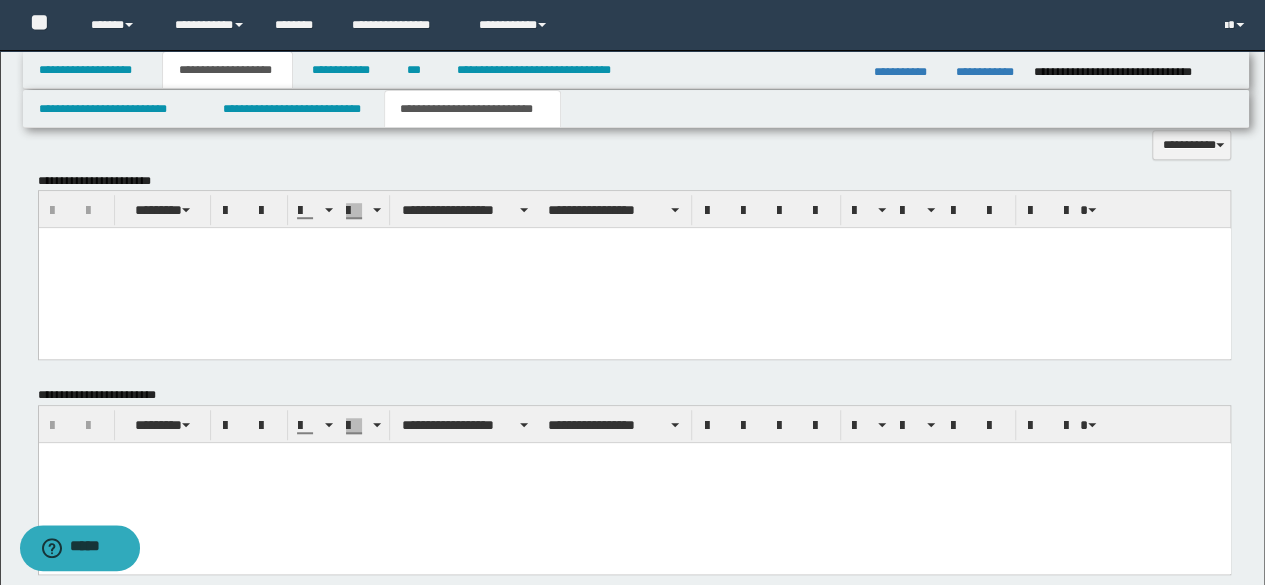 scroll, scrollTop: 600, scrollLeft: 0, axis: vertical 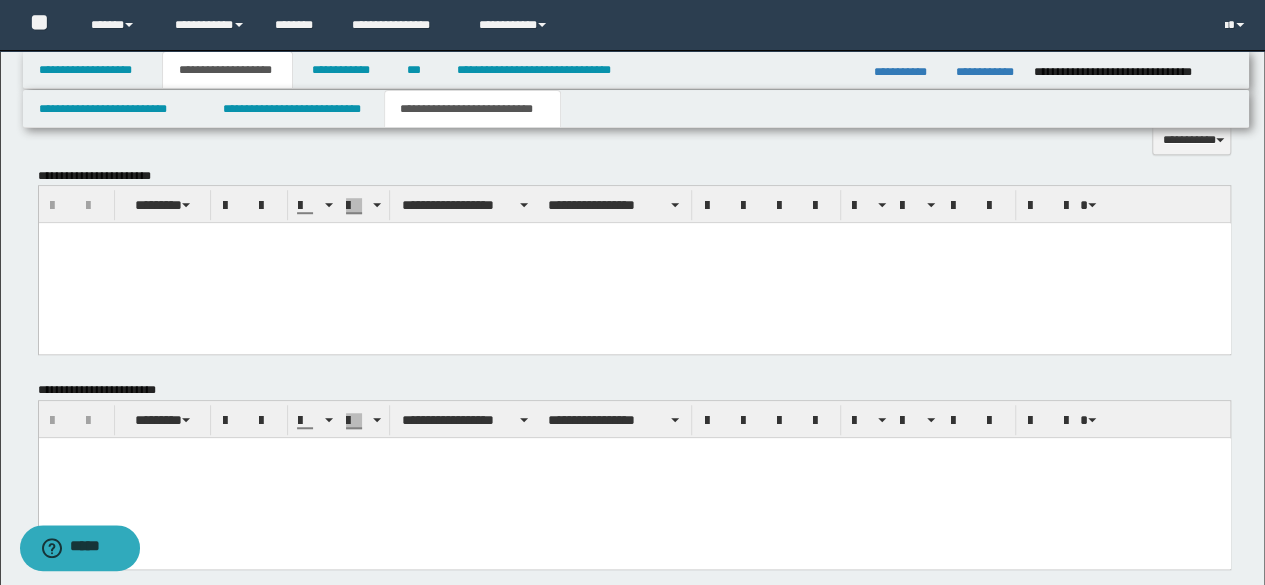 click at bounding box center (634, 263) 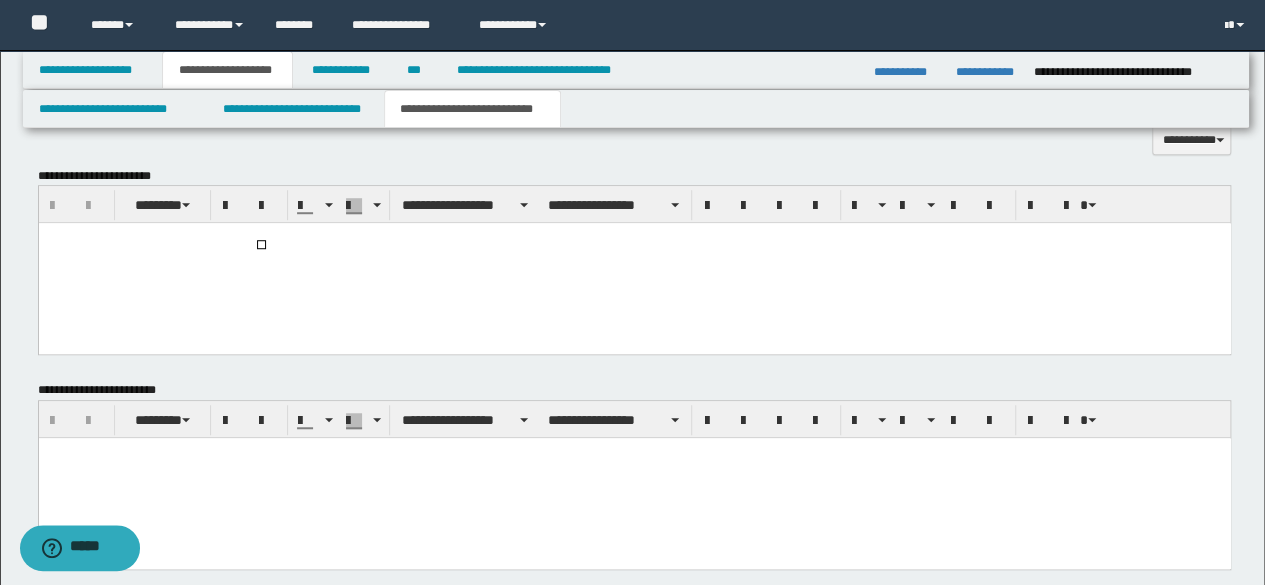 type 